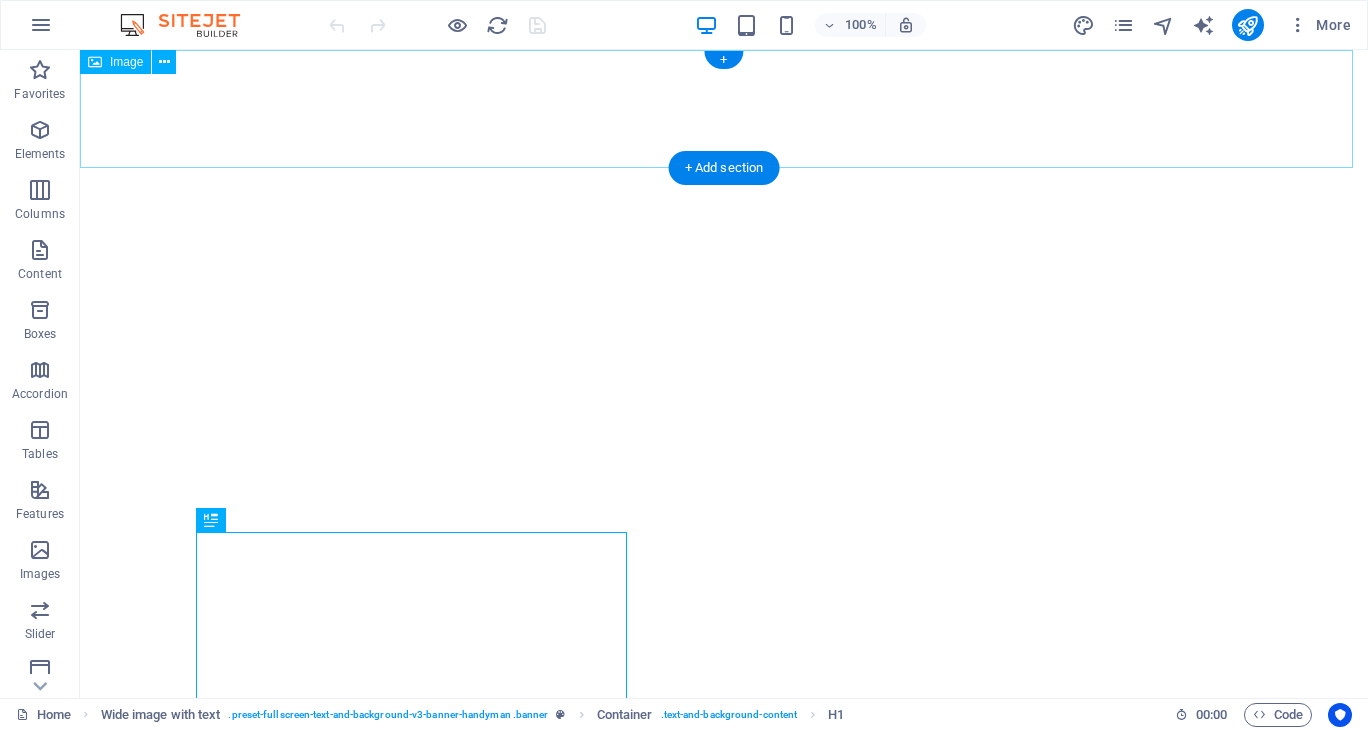 scroll, scrollTop: 0, scrollLeft: 0, axis: both 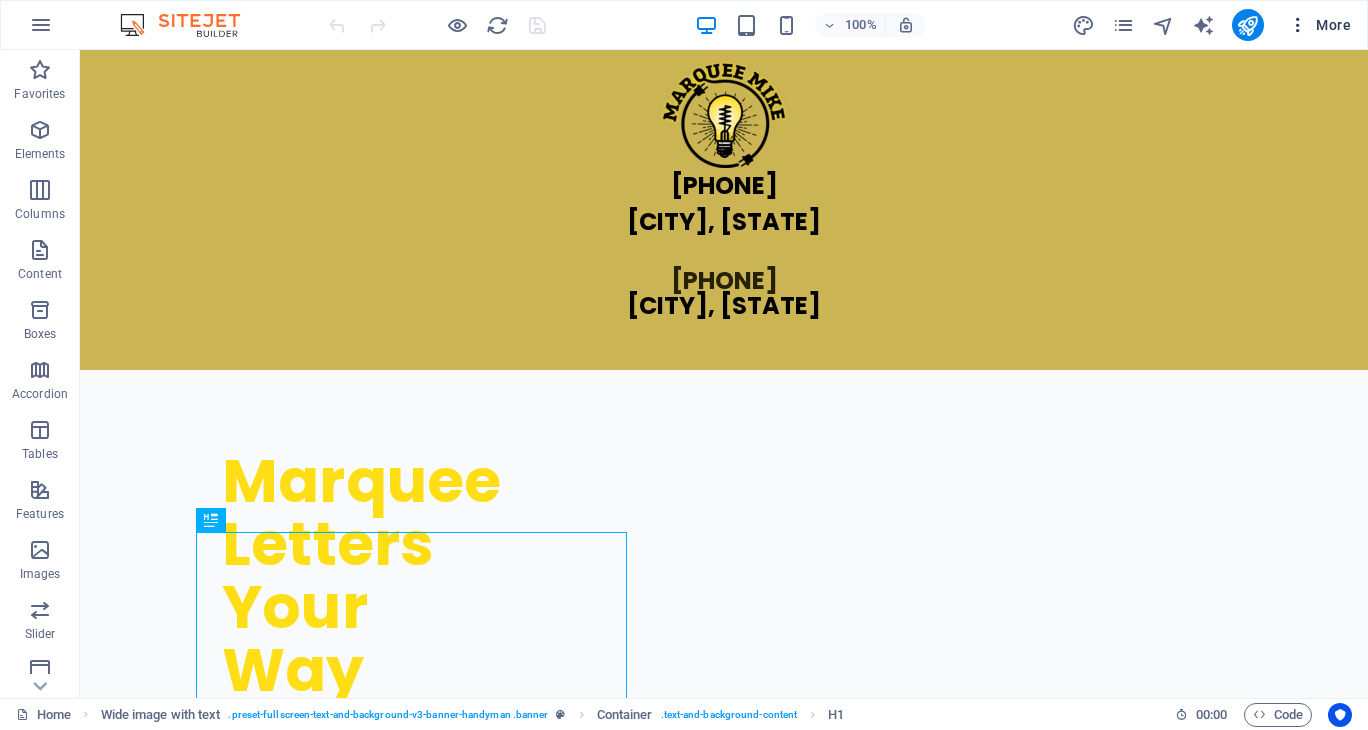 click at bounding box center (1298, 25) 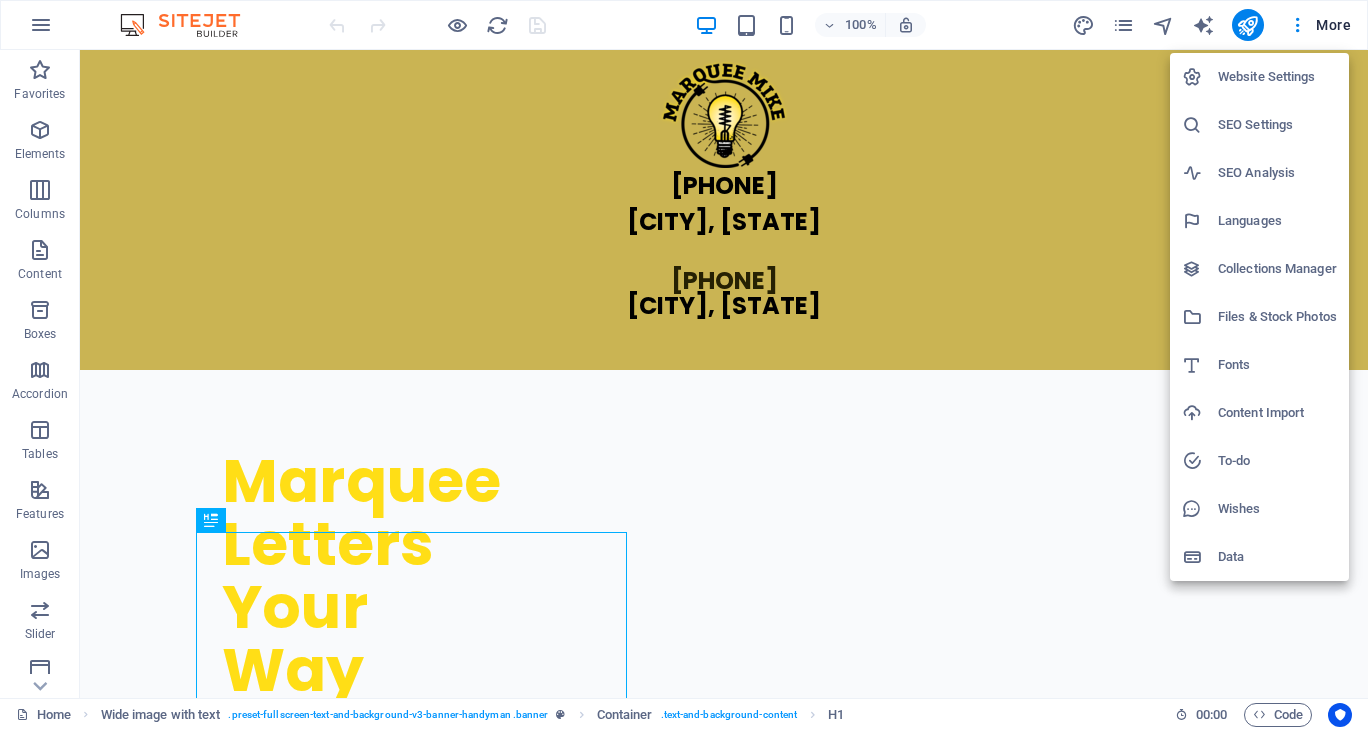 click on "Website Settings" at bounding box center (1277, 77) 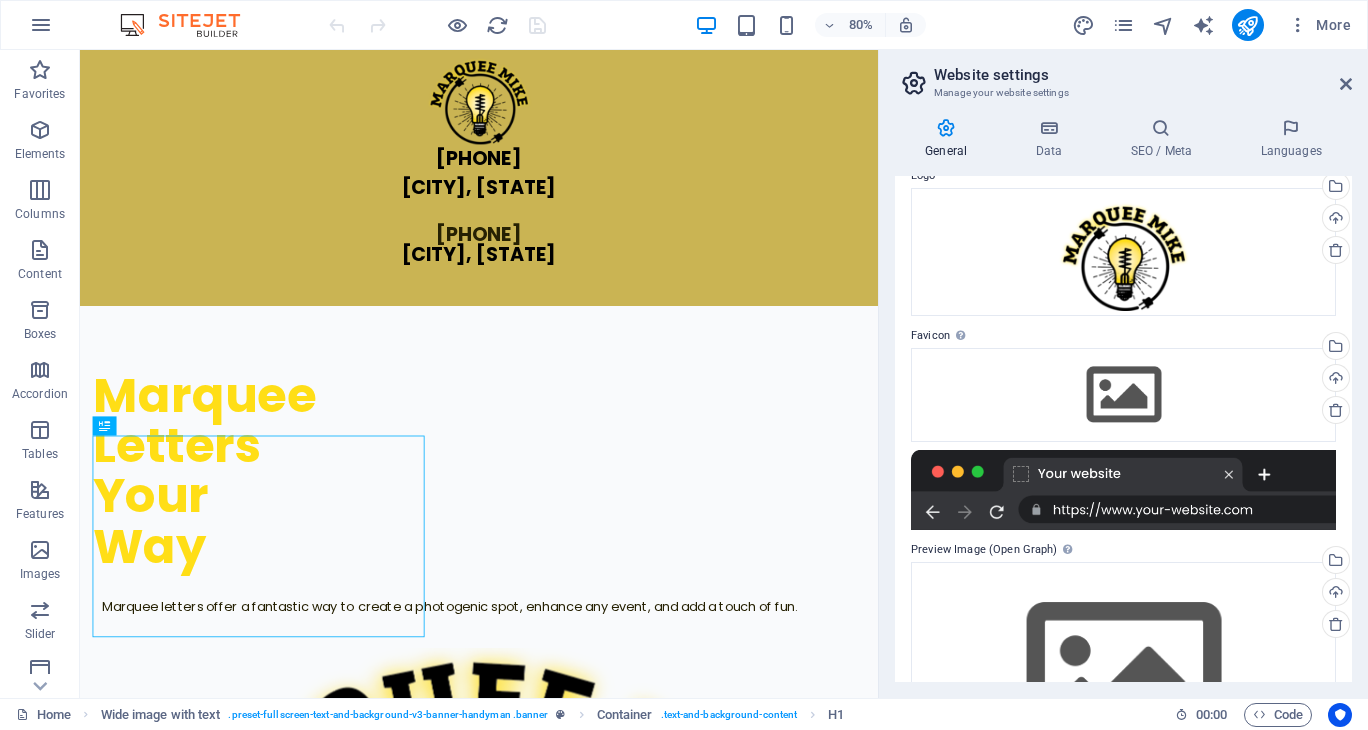scroll, scrollTop: 0, scrollLeft: 0, axis: both 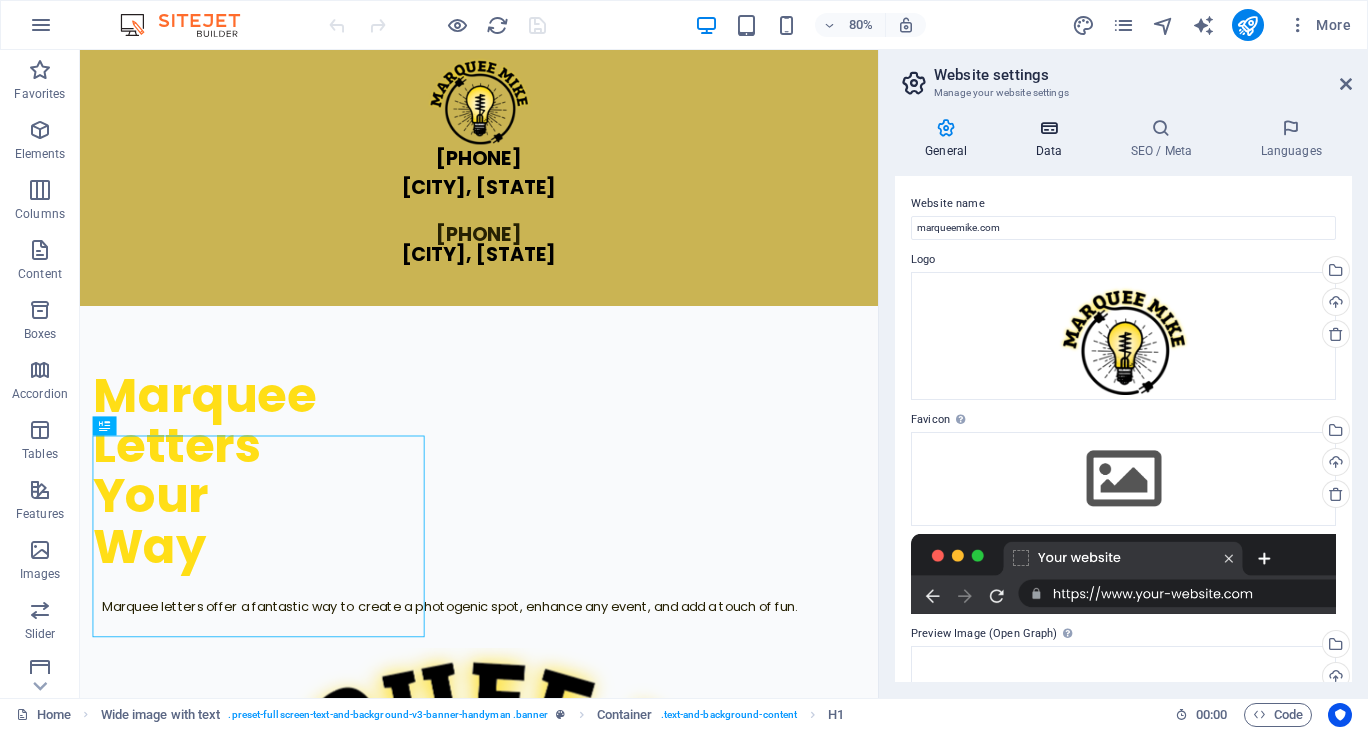 click at bounding box center (1048, 128) 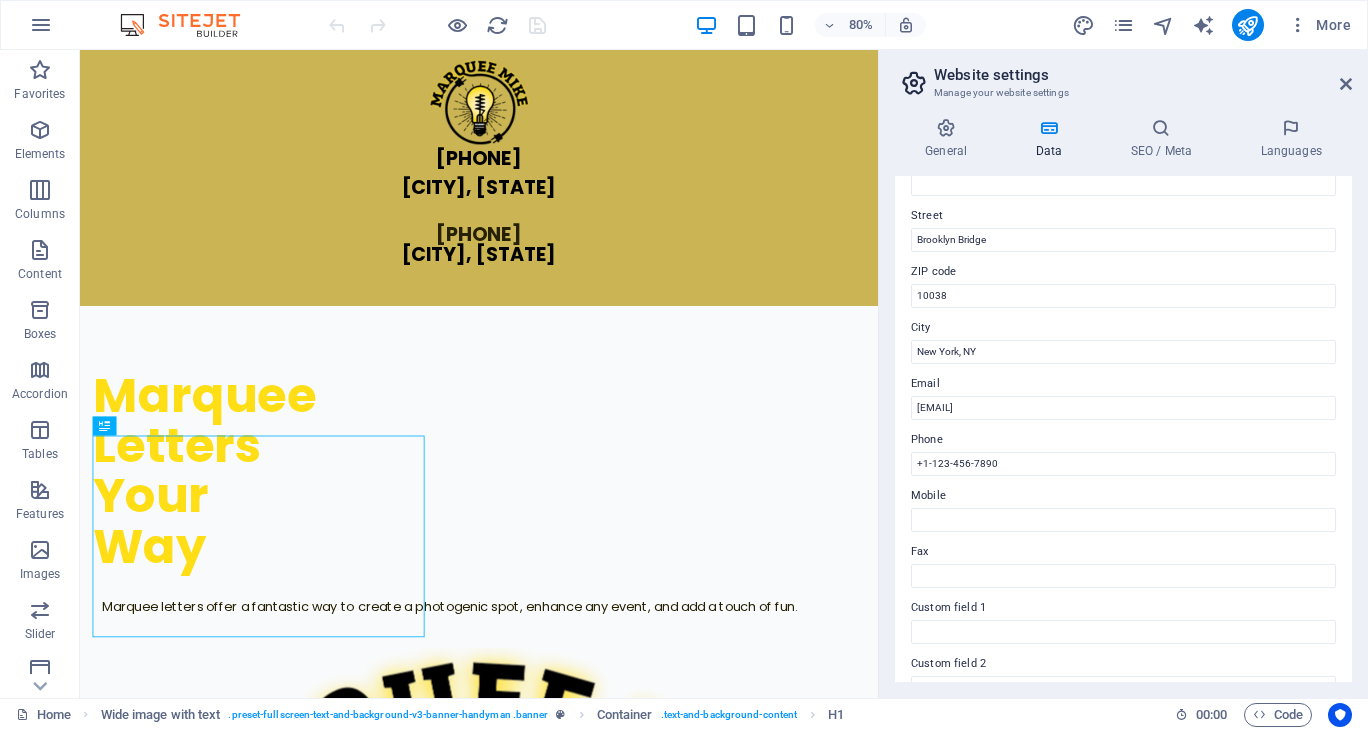 scroll, scrollTop: 200, scrollLeft: 0, axis: vertical 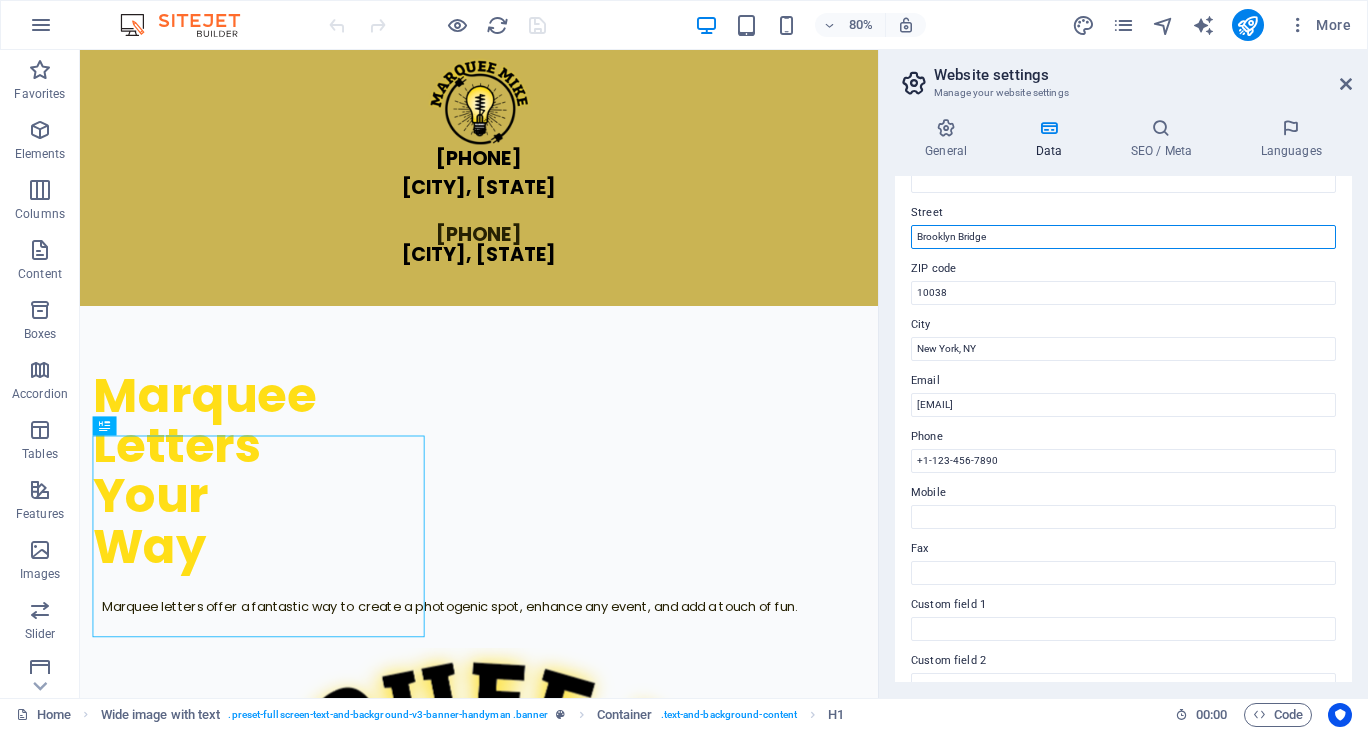drag, startPoint x: 1102, startPoint y: 280, endPoint x: 912, endPoint y: 285, distance: 190.06578 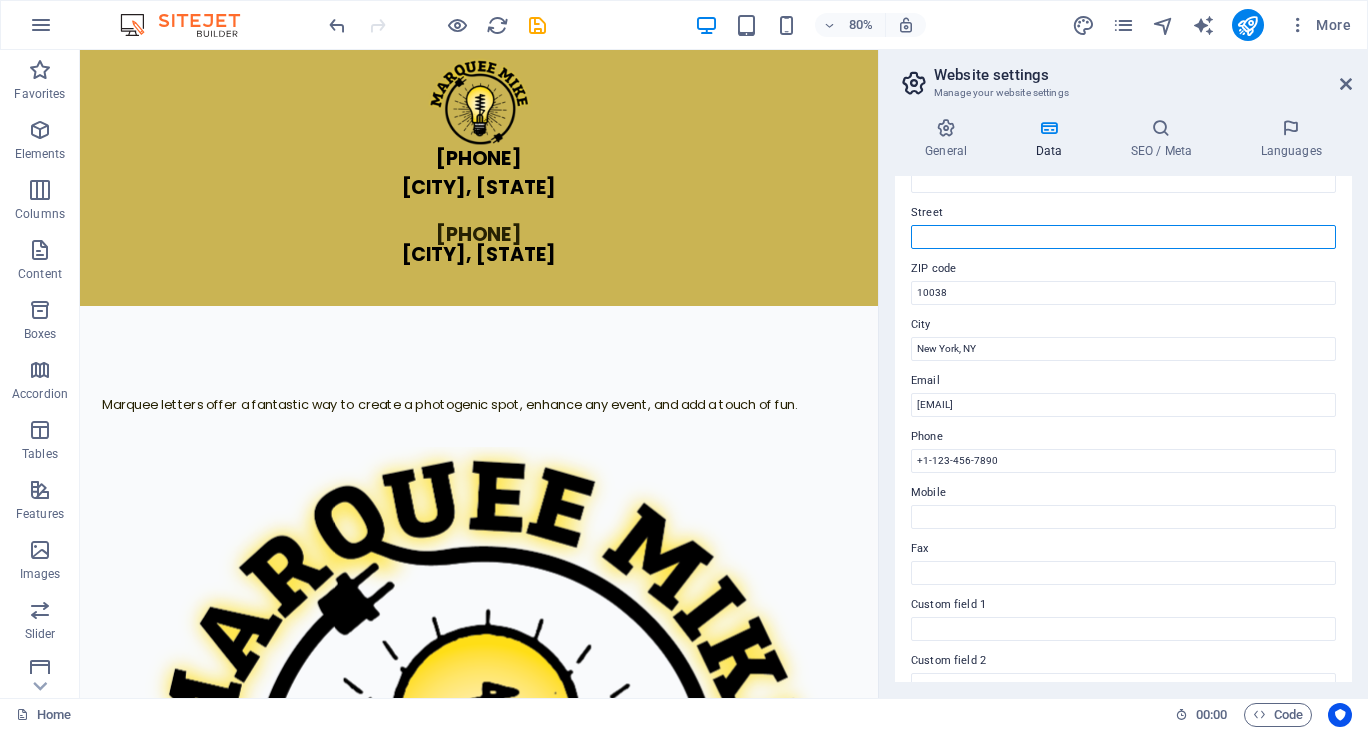 type 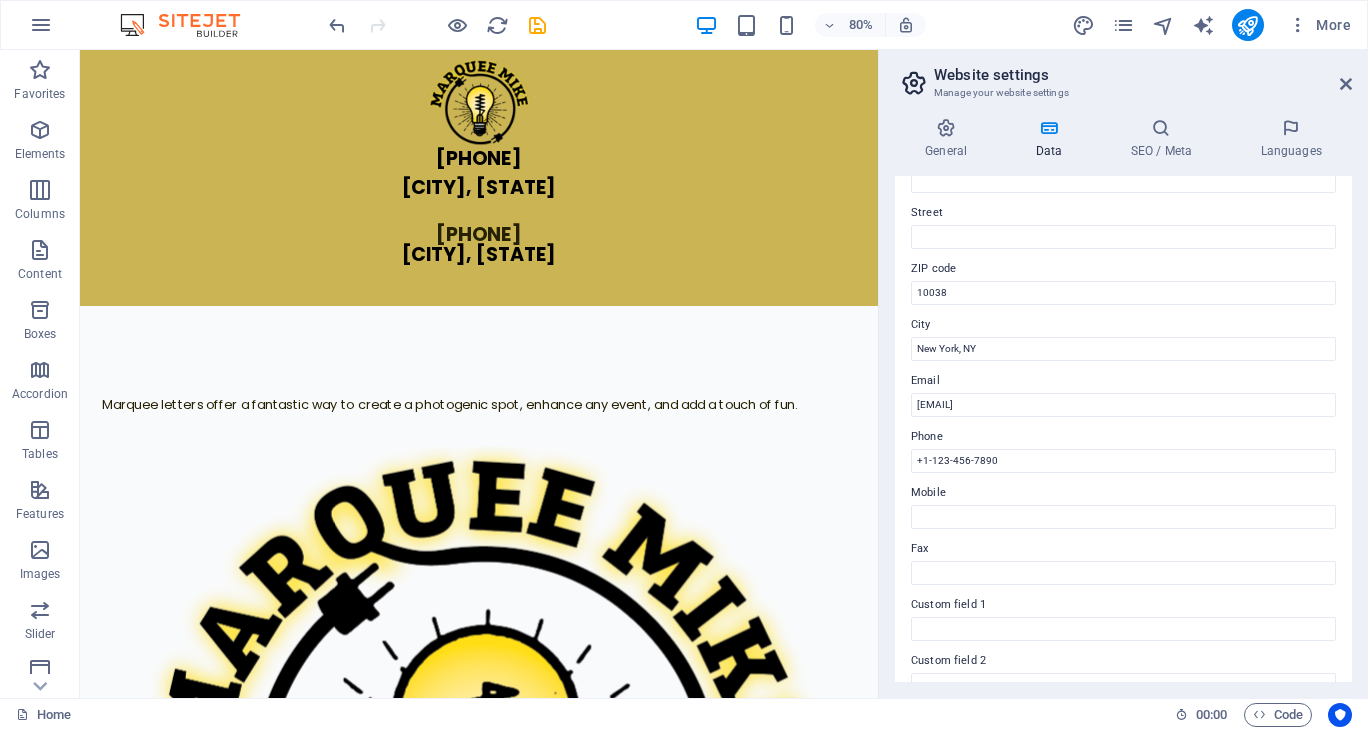click on "Contact data for this website. This can be used everywhere on the website and will update automatically. Company marqueemike.com First name Last name Street ZIP code 10038 City New York, NY Email 701719ff972de197805d3120078cec@cpanel.local Phone +1-123-456-7890 Mobile Fax Custom field 1 Custom field 2 Custom field 3 Custom field 4 Custom field 5 Custom field 6" at bounding box center [1123, 429] 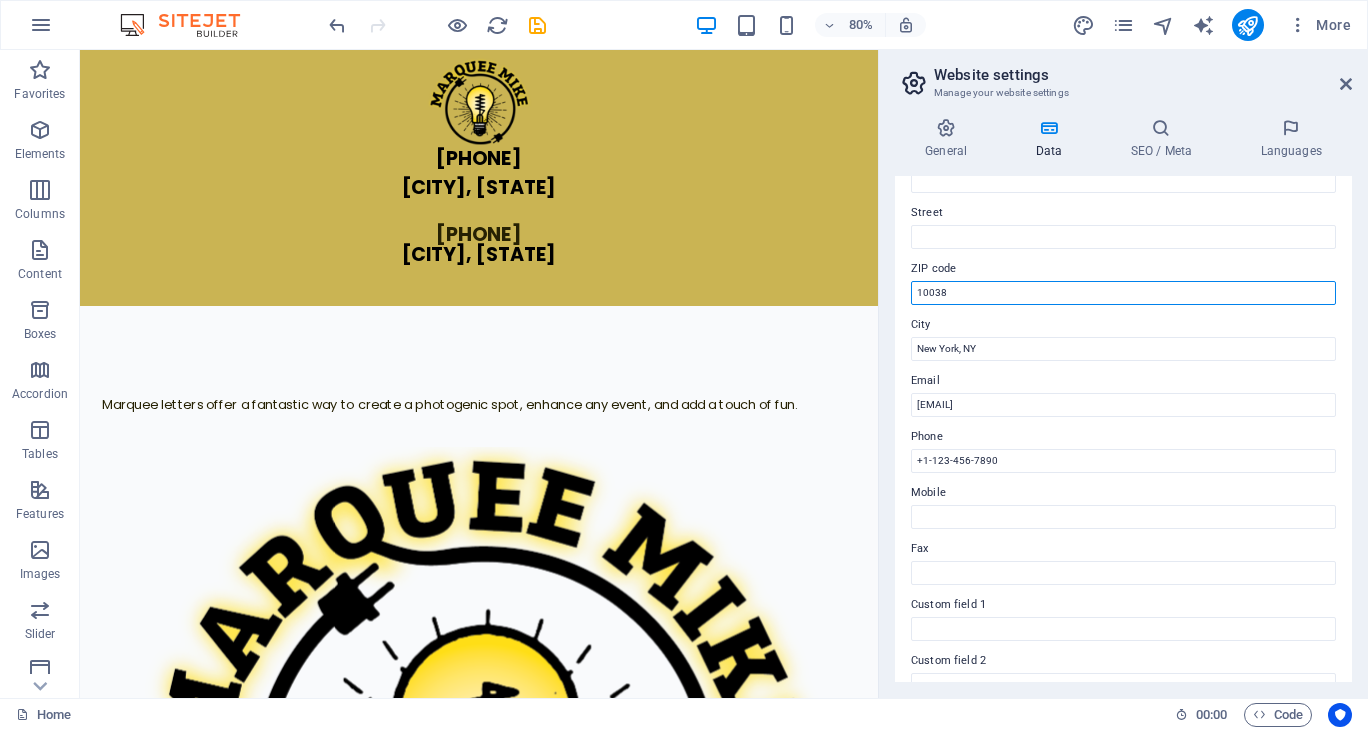 drag, startPoint x: 1072, startPoint y: 340, endPoint x: 1040, endPoint y: 351, distance: 33.83785 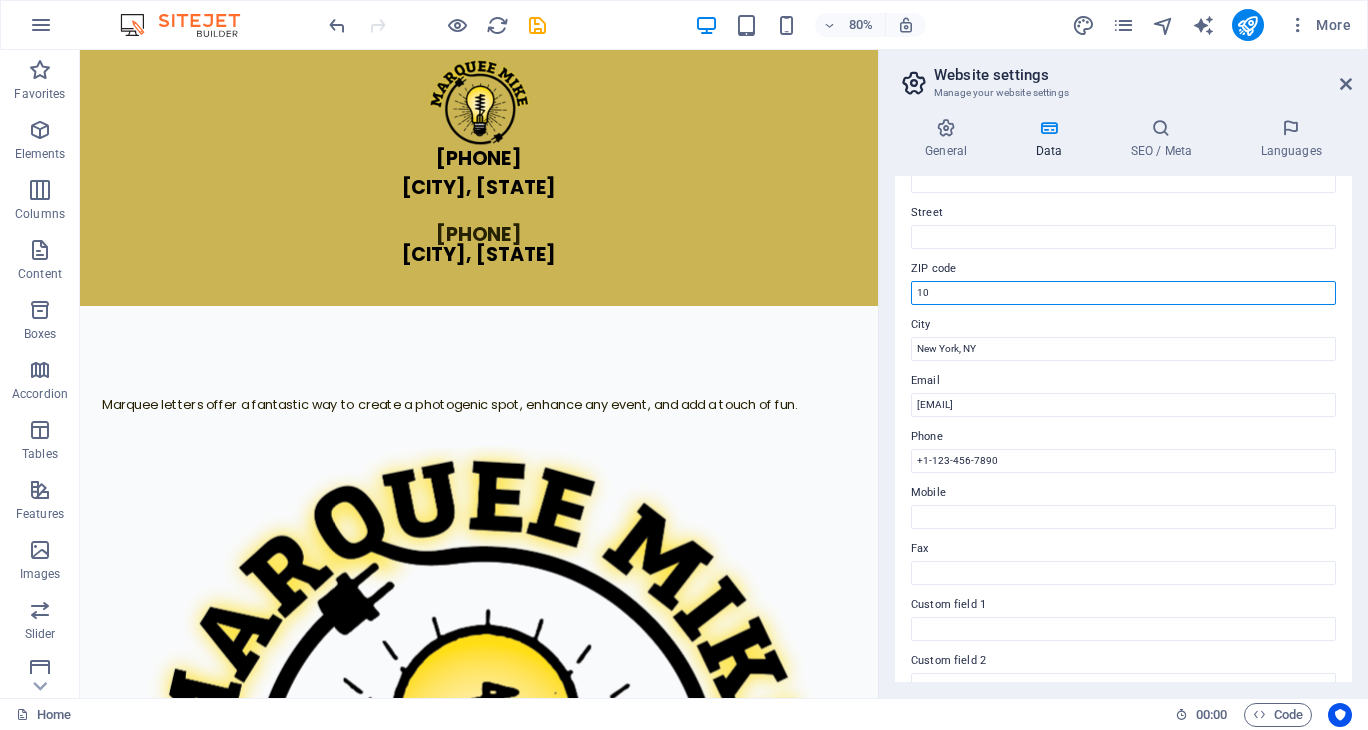 type on "1" 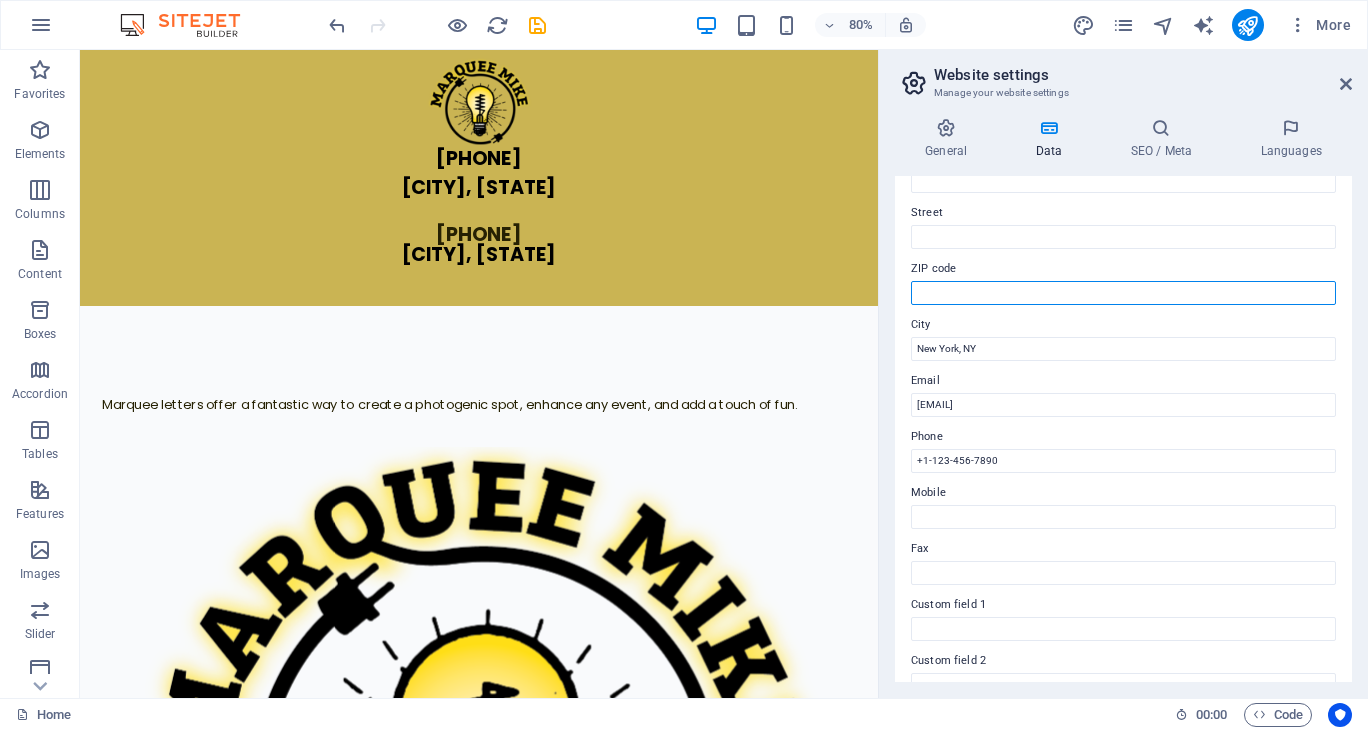 type 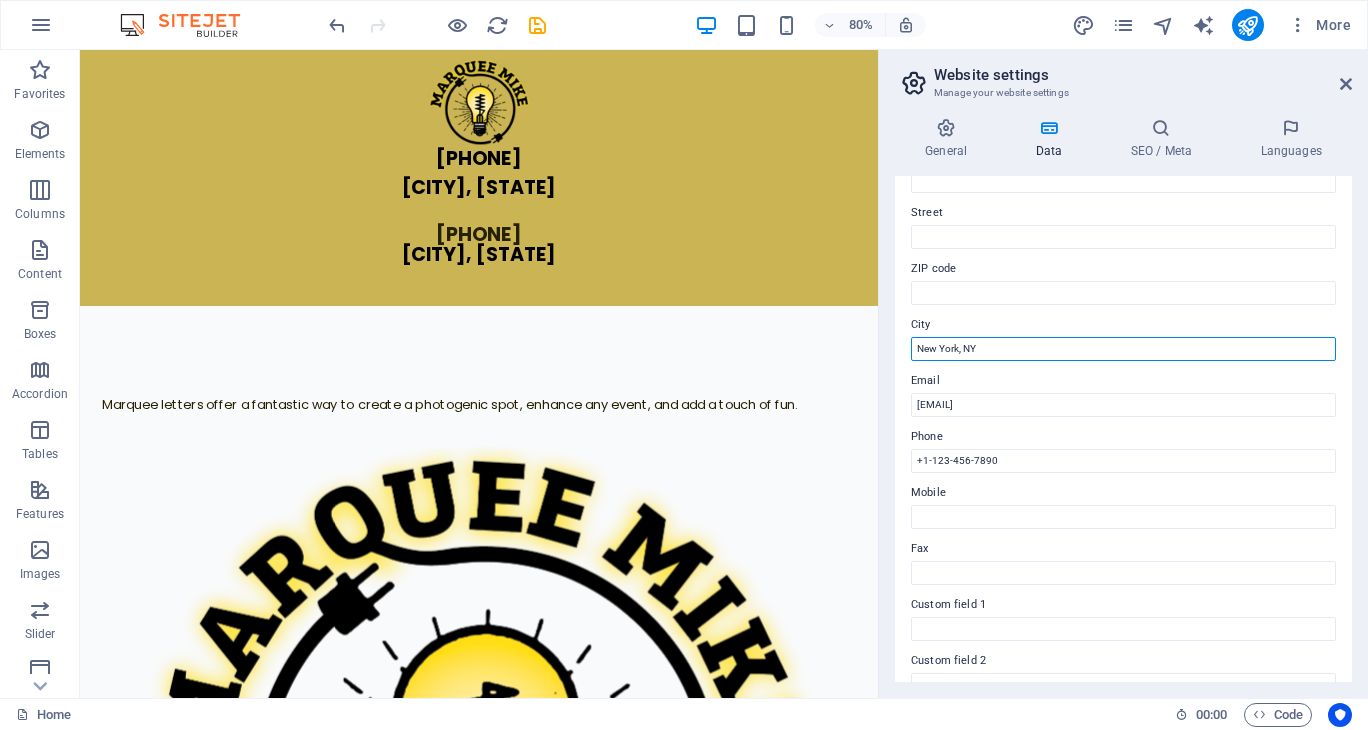 click on "New York, NY" at bounding box center [1123, 349] 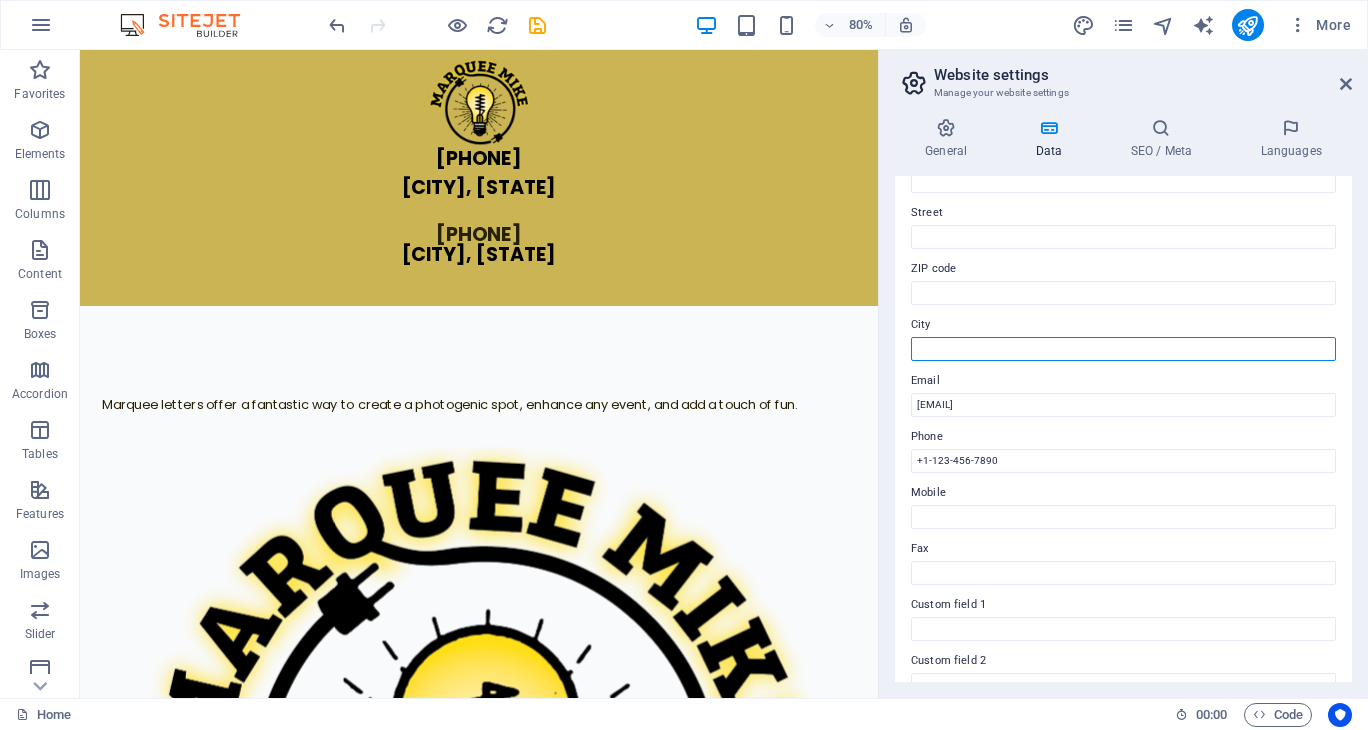 type 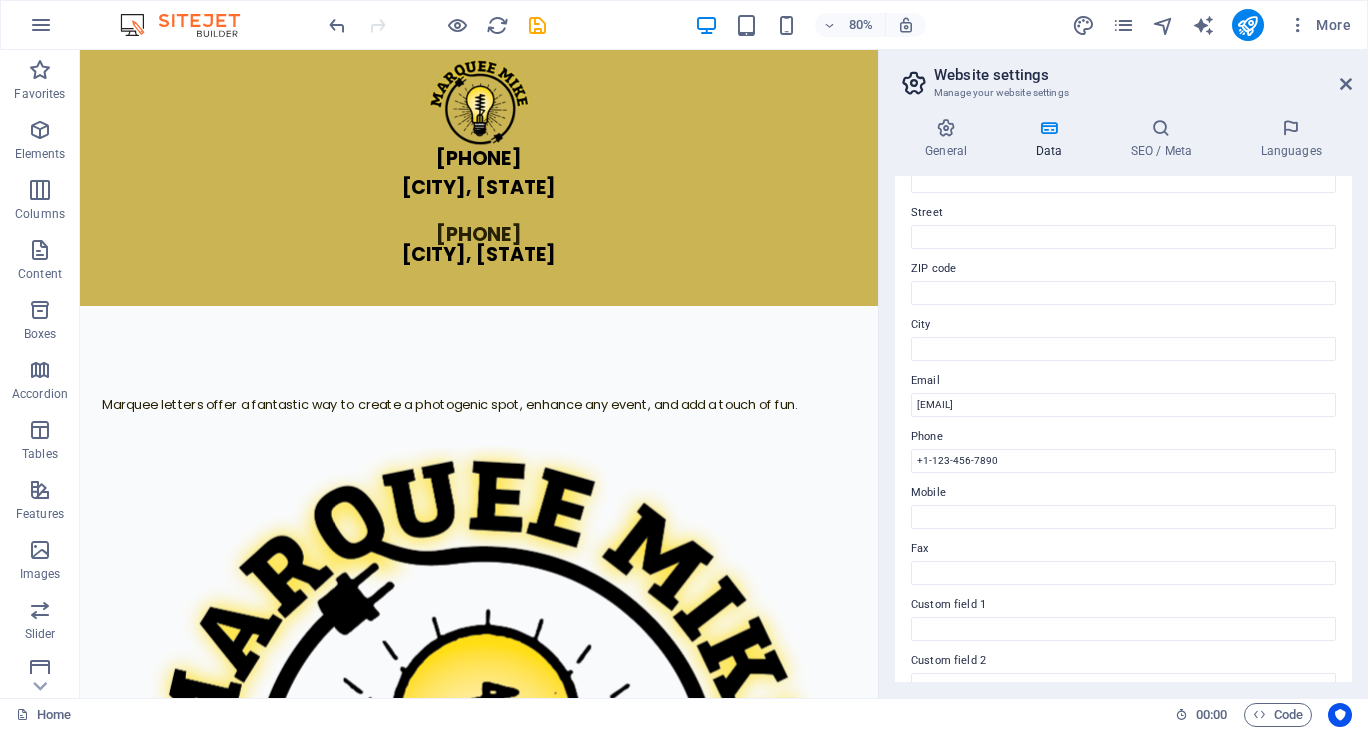 click on "Contact data for this website. This can be used everywhere on the website and will update automatically. Company marqueemike.com First name Last name Street ZIP code City Email 701719ff972de197805d3120078cec@cpanel.local Phone +1-123-456-7890 Mobile Fax Custom field 1 Custom field 2 Custom field 3 Custom field 4 Custom field 5 Custom field 6" at bounding box center [1123, 429] 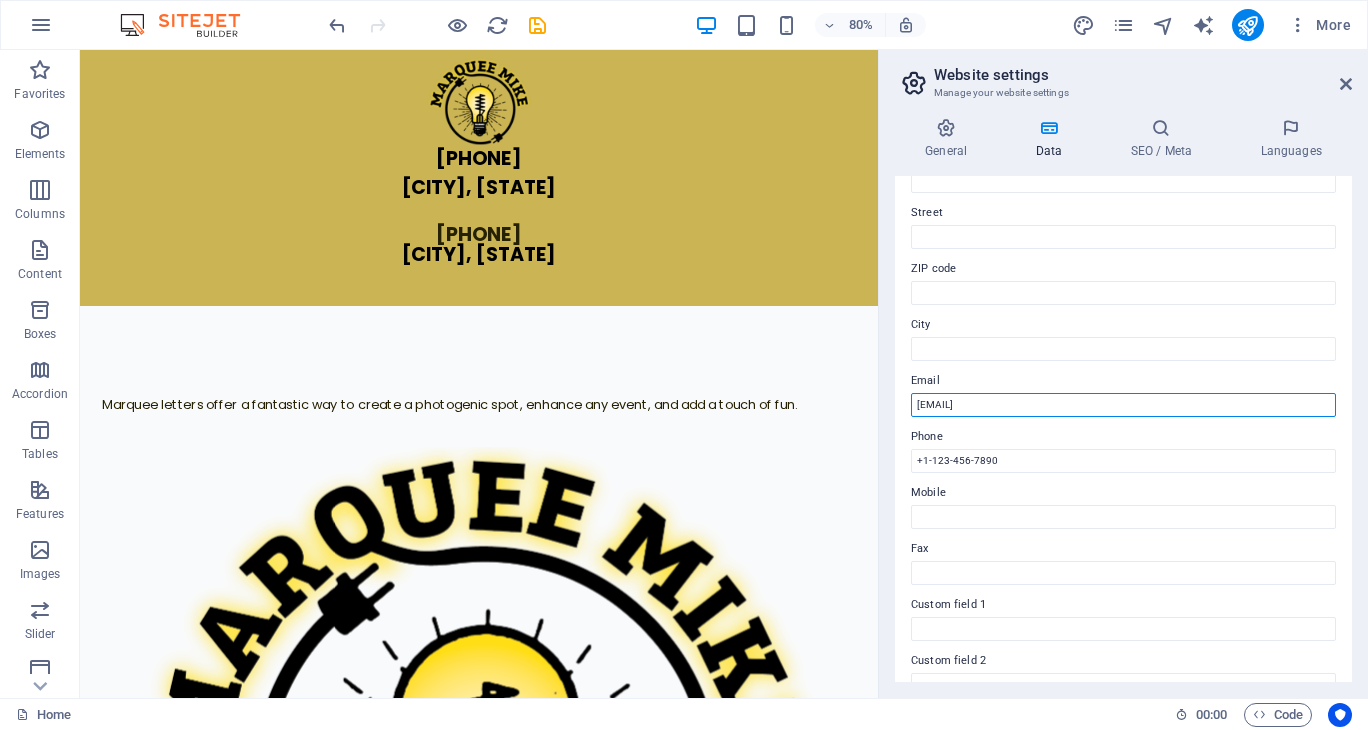 drag, startPoint x: 1238, startPoint y: 456, endPoint x: 1066, endPoint y: 494, distance: 176.14766 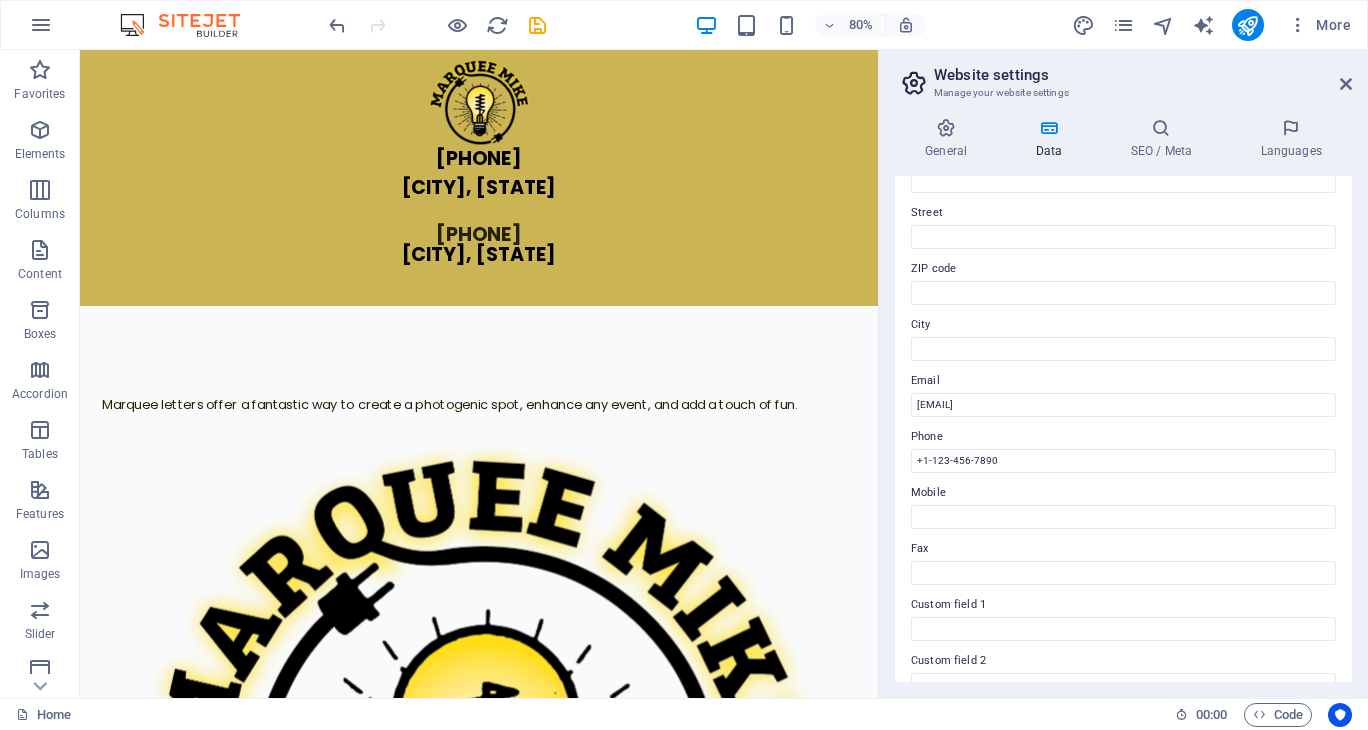 click on "Email" at bounding box center [1123, 381] 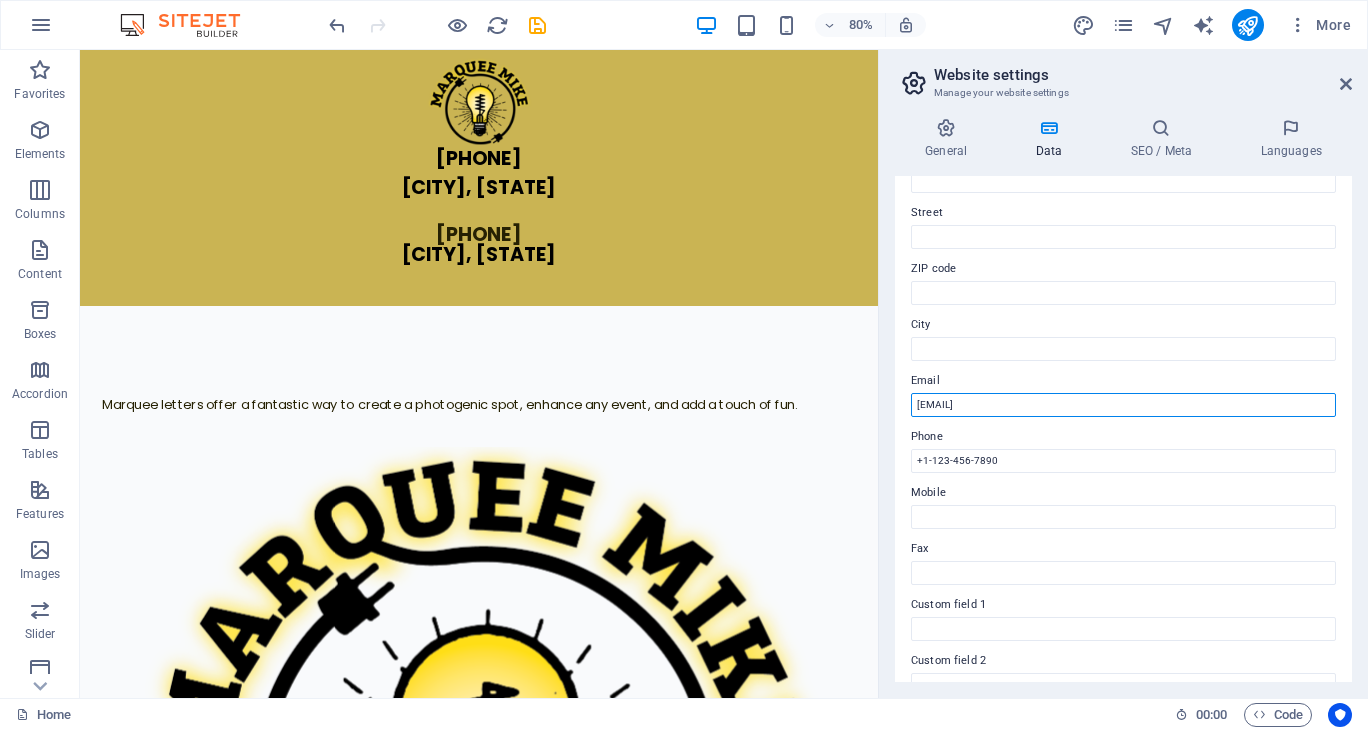 click on "[EMAIL]" at bounding box center (1123, 405) 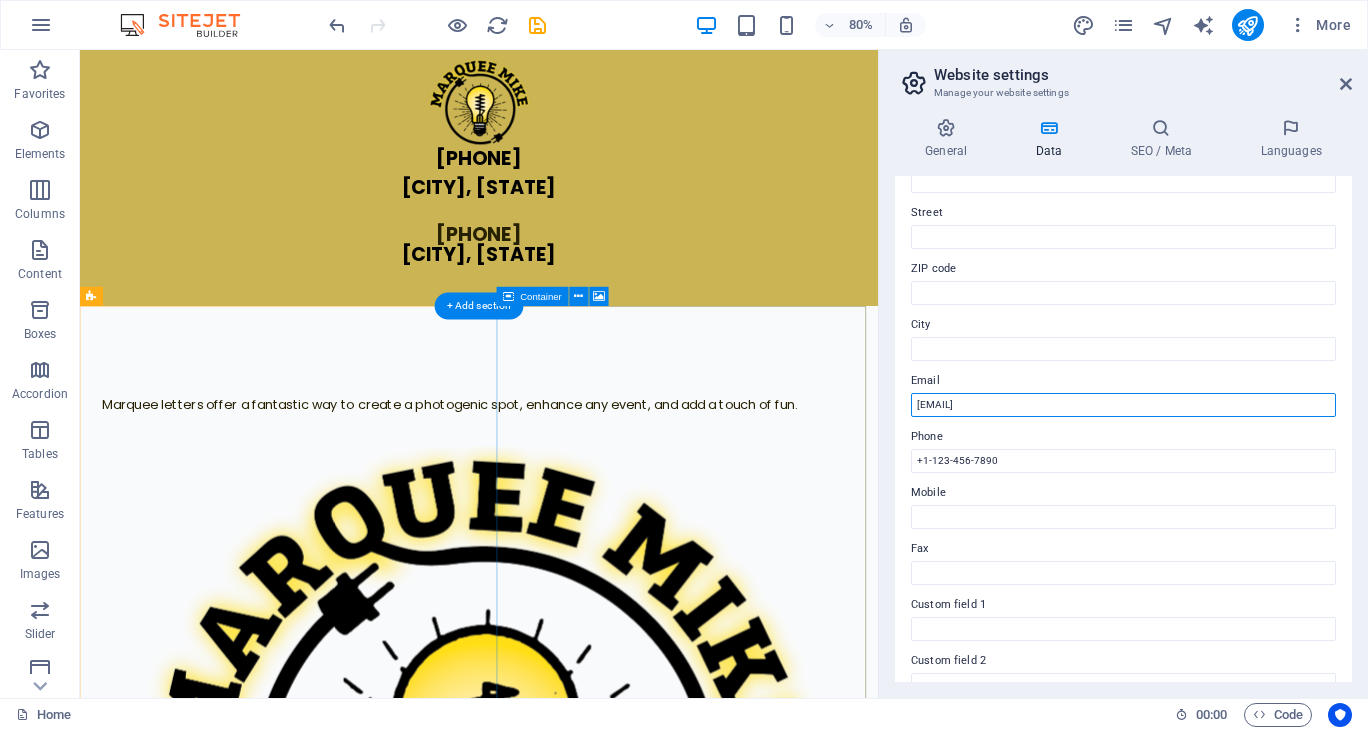 drag, startPoint x: 995, startPoint y: 451, endPoint x: 953, endPoint y: 488, distance: 55.97321 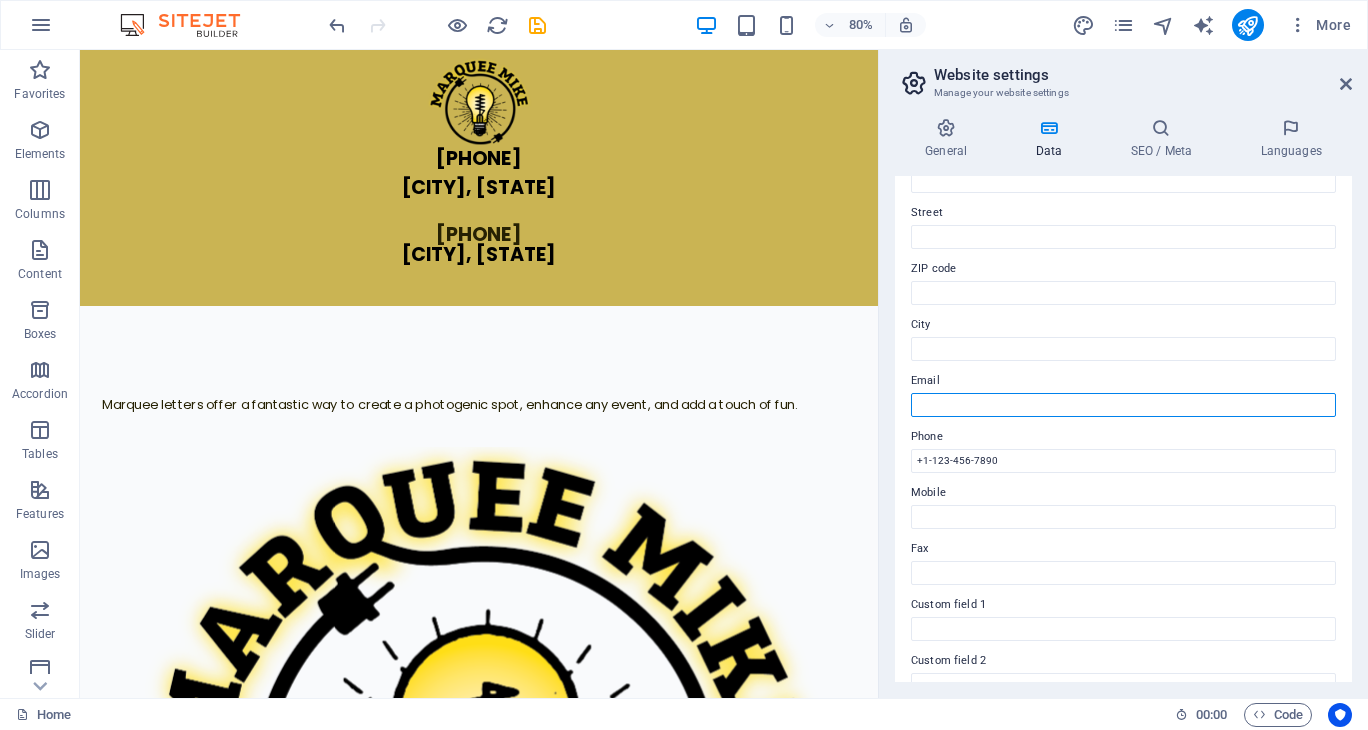 type 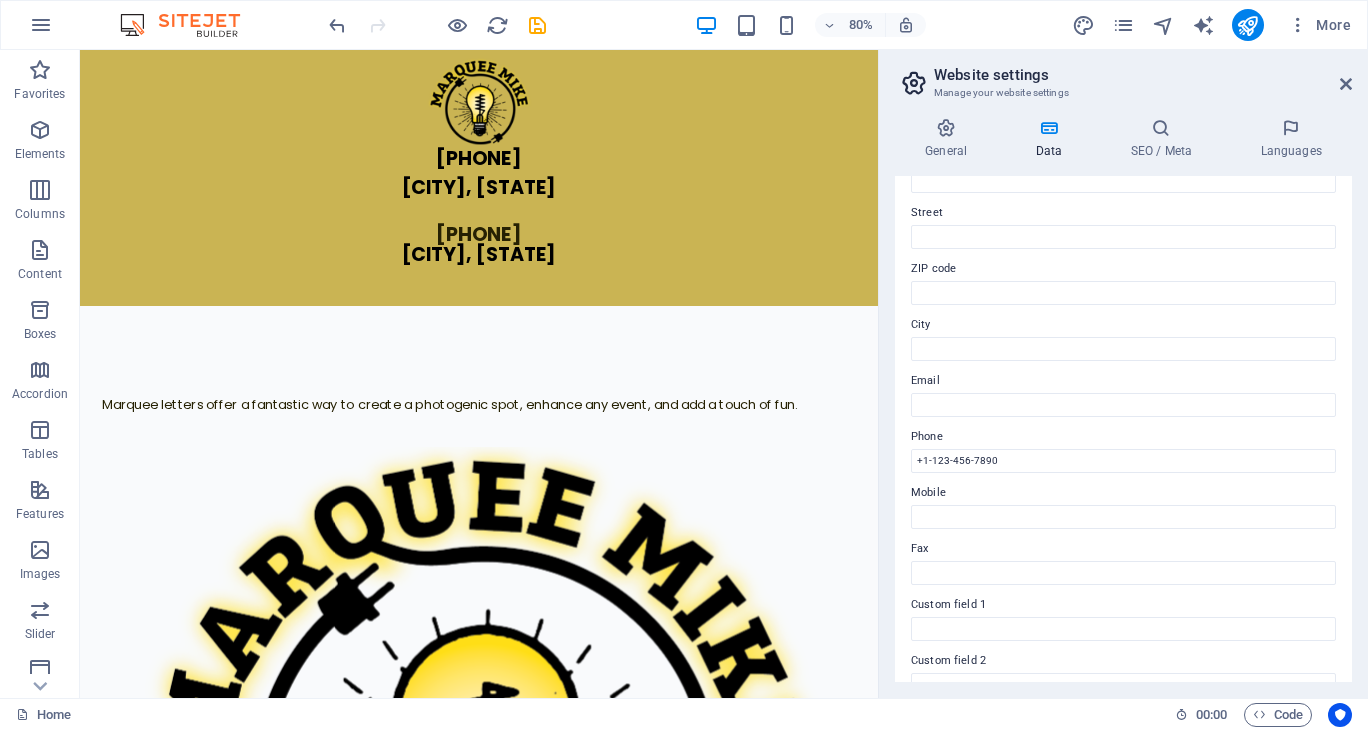 click on "Contact data for this website. This can be used everywhere on the website and will update automatically. Company marqueemike.com First name Last name Street ZIP code City Email Phone +1-123-456-7890 Mobile Fax Custom field 1 Custom field 2 Custom field 3 Custom field 4 Custom field 5 Custom field 6" at bounding box center [1123, 429] 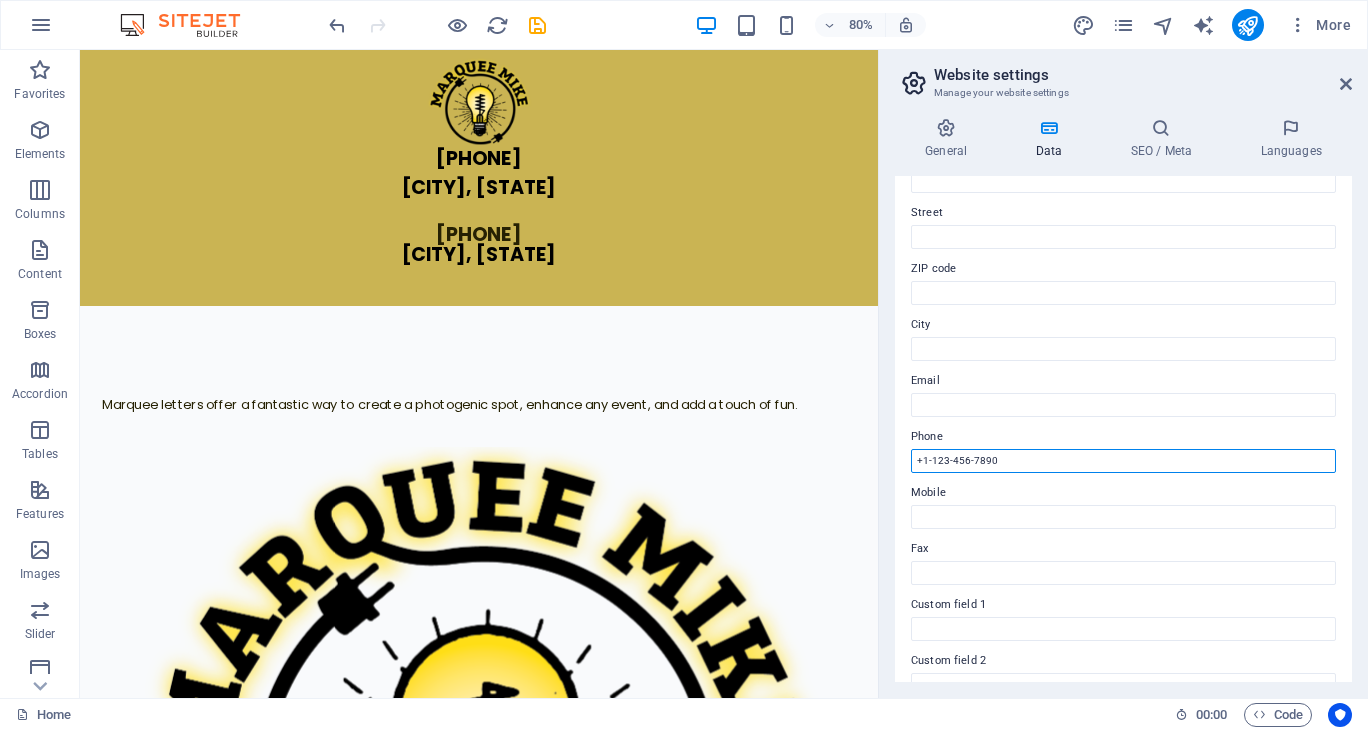 drag, startPoint x: 1123, startPoint y: 508, endPoint x: 1065, endPoint y: 560, distance: 77.89737 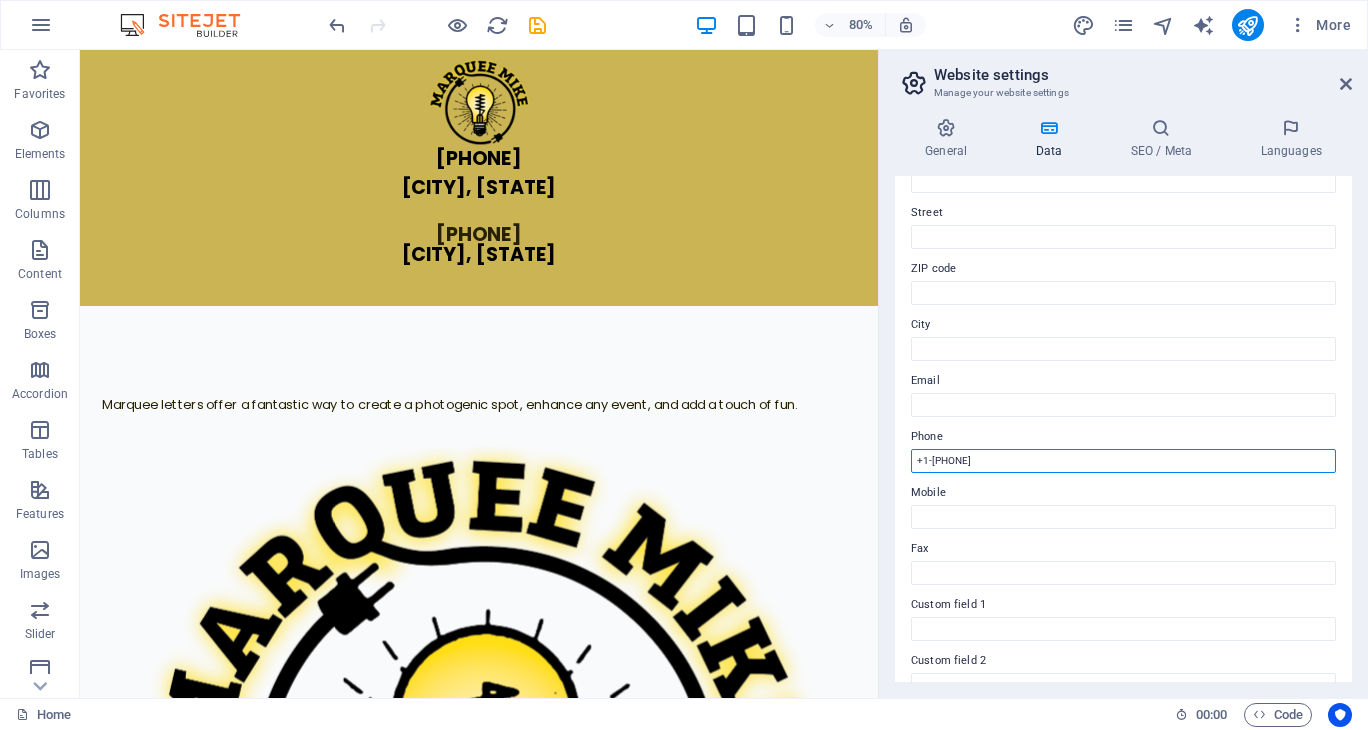 click on "+1-123-456" at bounding box center (1123, 461) 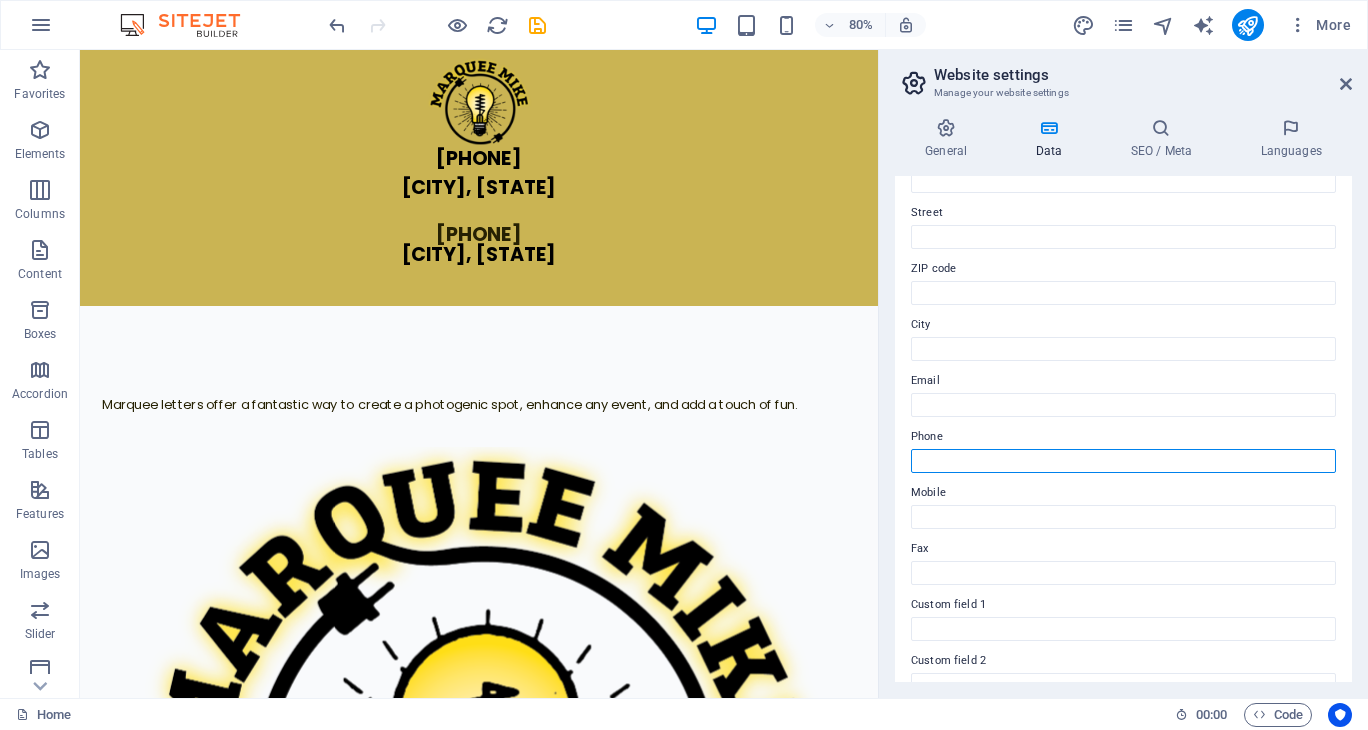 type 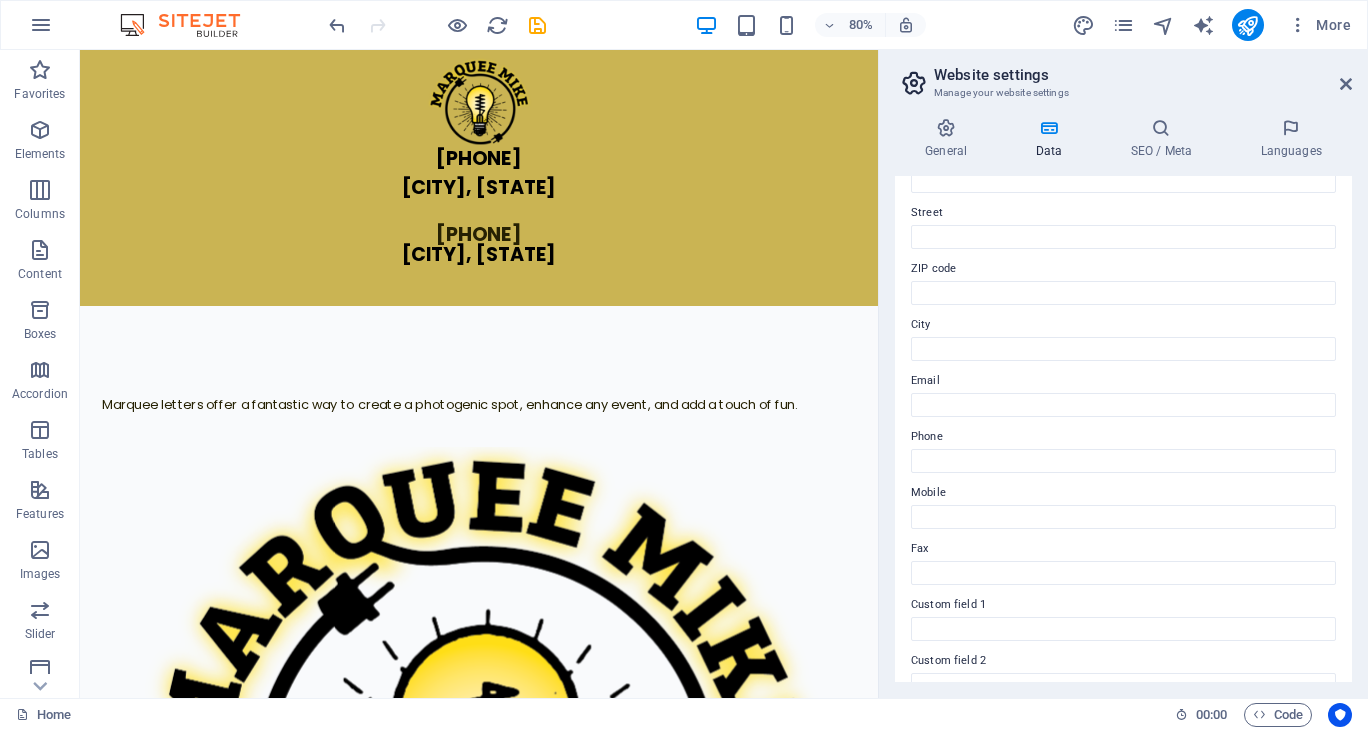 click on "Contact data for this website. This can be used everywhere on the website and will update automatically. Company marqueemike.com First name Last name Street ZIP code City Email Phone Mobile Fax Custom field 1 Custom field 2 Custom field 3 Custom field 4 Custom field 5 Custom field 6" at bounding box center (1123, 429) 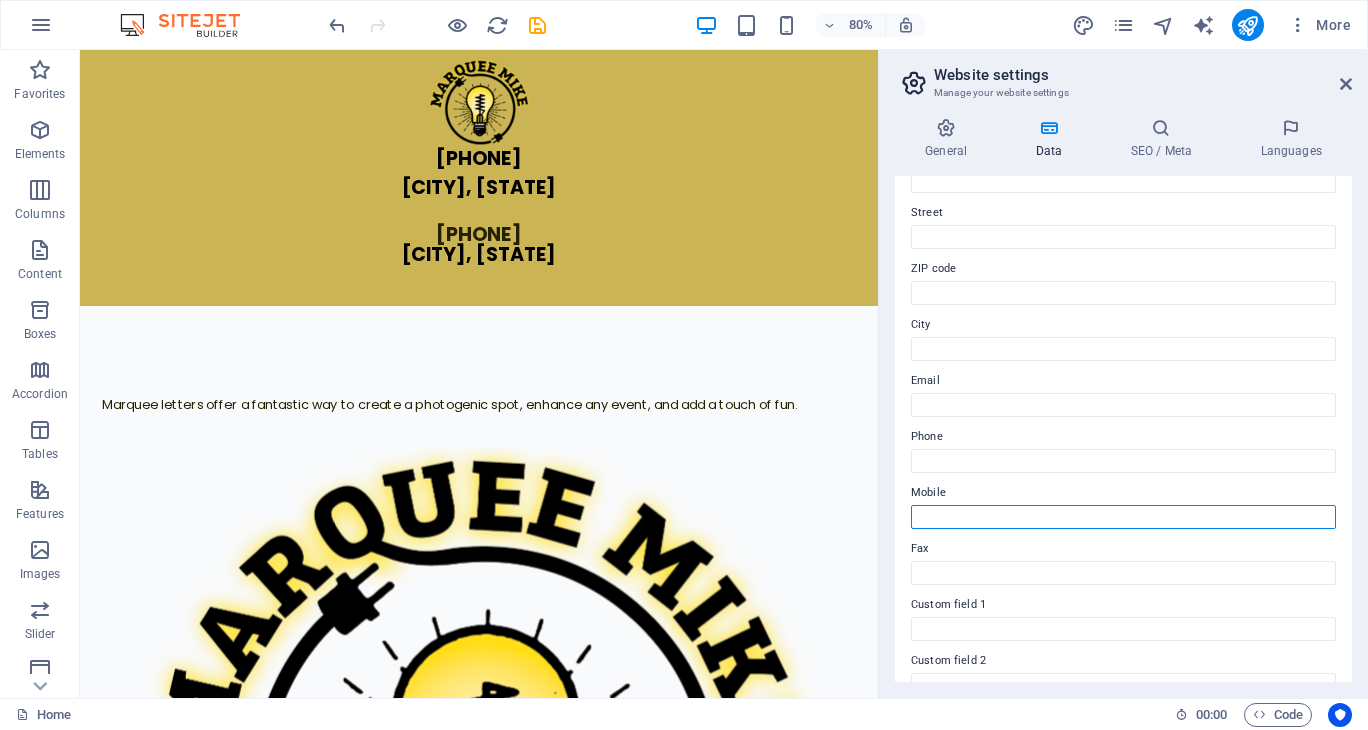 click on "Mobile" at bounding box center (1123, 517) 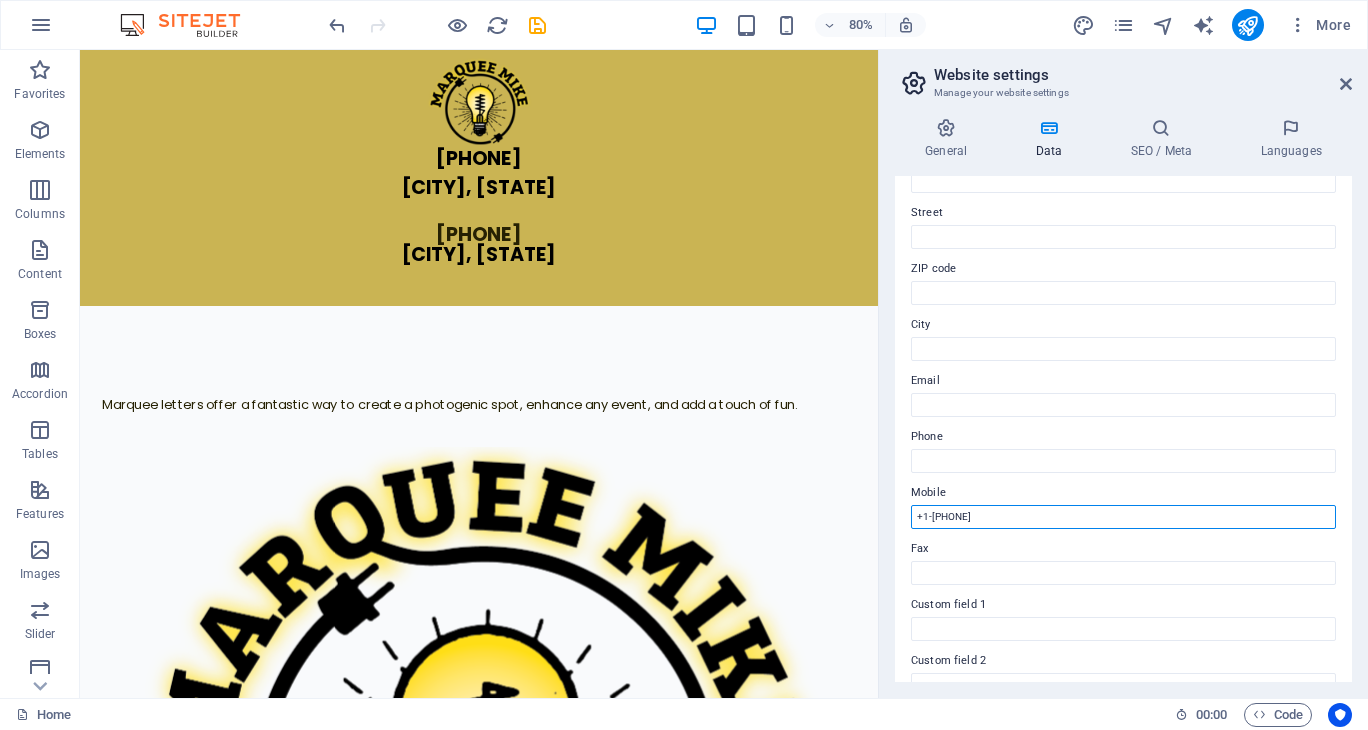 type on "[PHONE]" 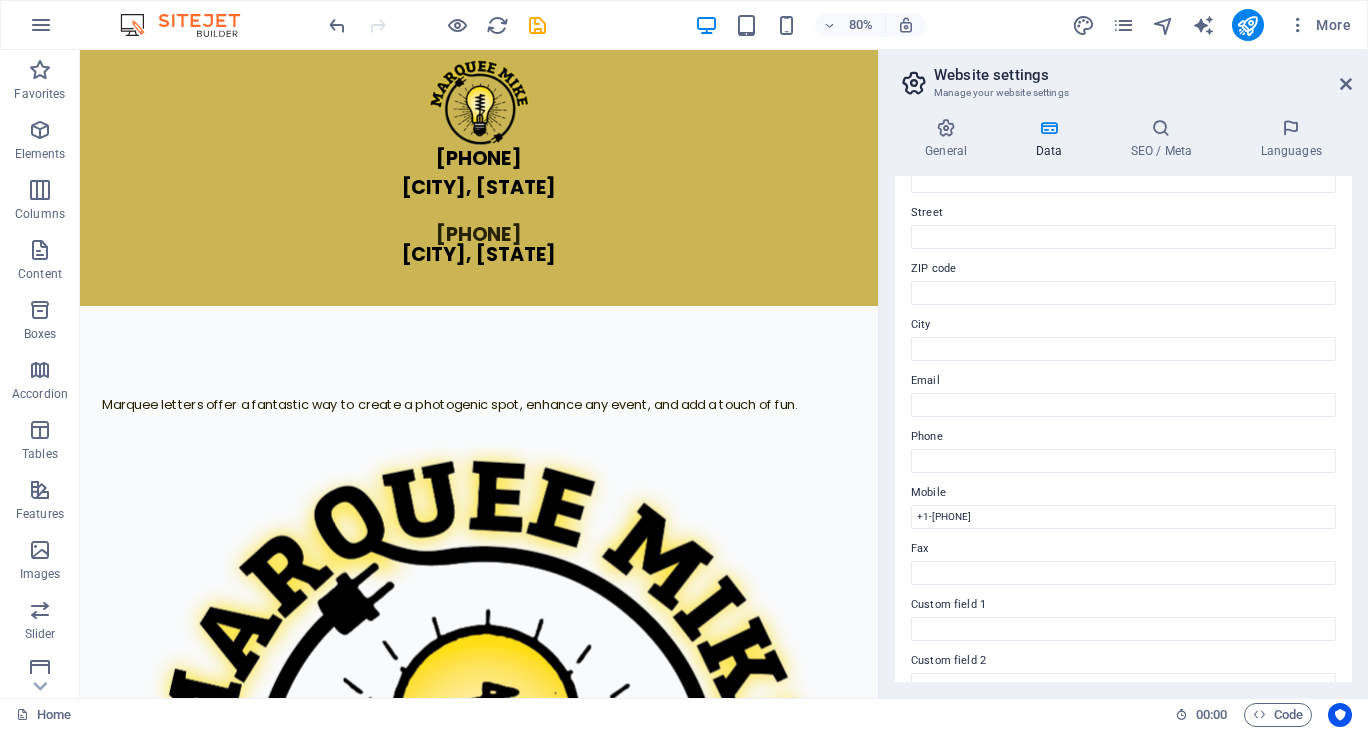 click on "Contact data for this website. This can be used everywhere on the website and will update automatically. Company marqueemike.com First name Last name Street ZIP code City Email Phone Mobile +1-440-669-3754 Fax Custom field 1 Custom field 2 Custom field 3 Custom field 4 Custom field 5 Custom field 6" at bounding box center (1123, 429) 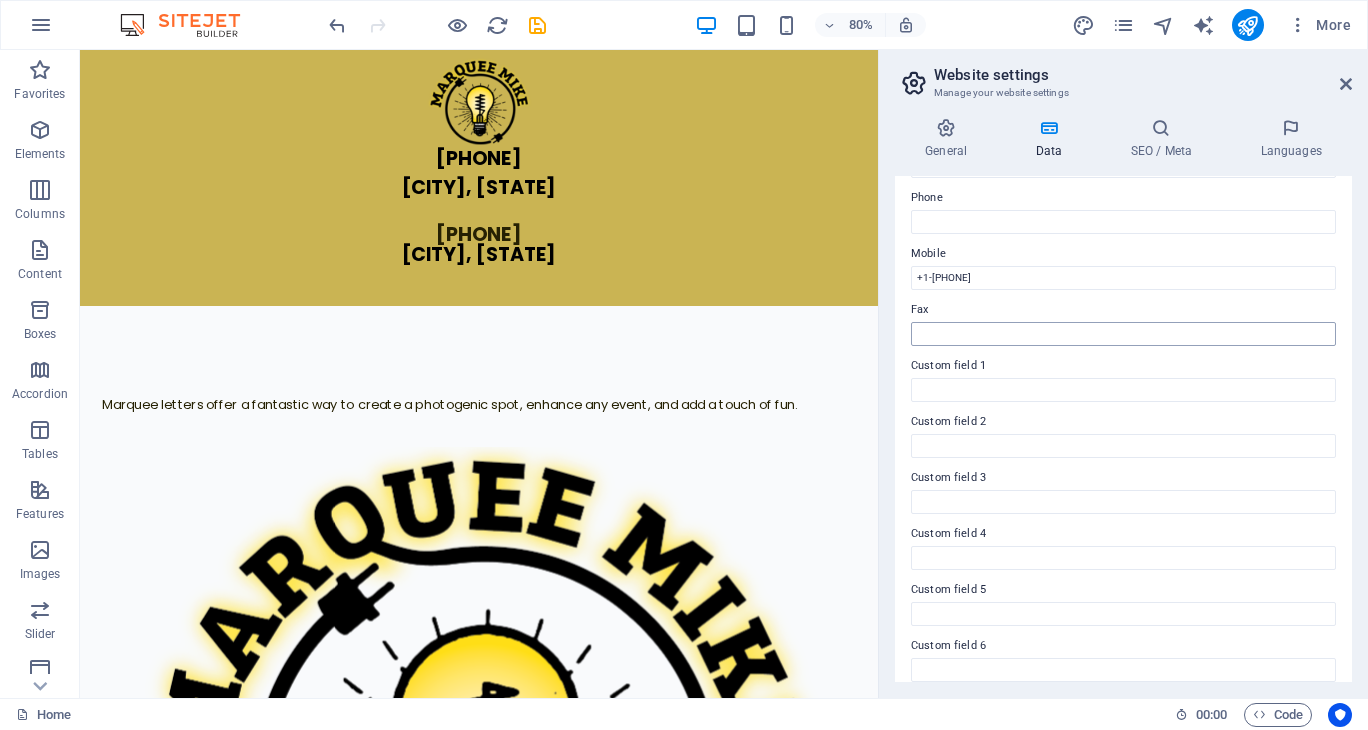 scroll, scrollTop: 454, scrollLeft: 0, axis: vertical 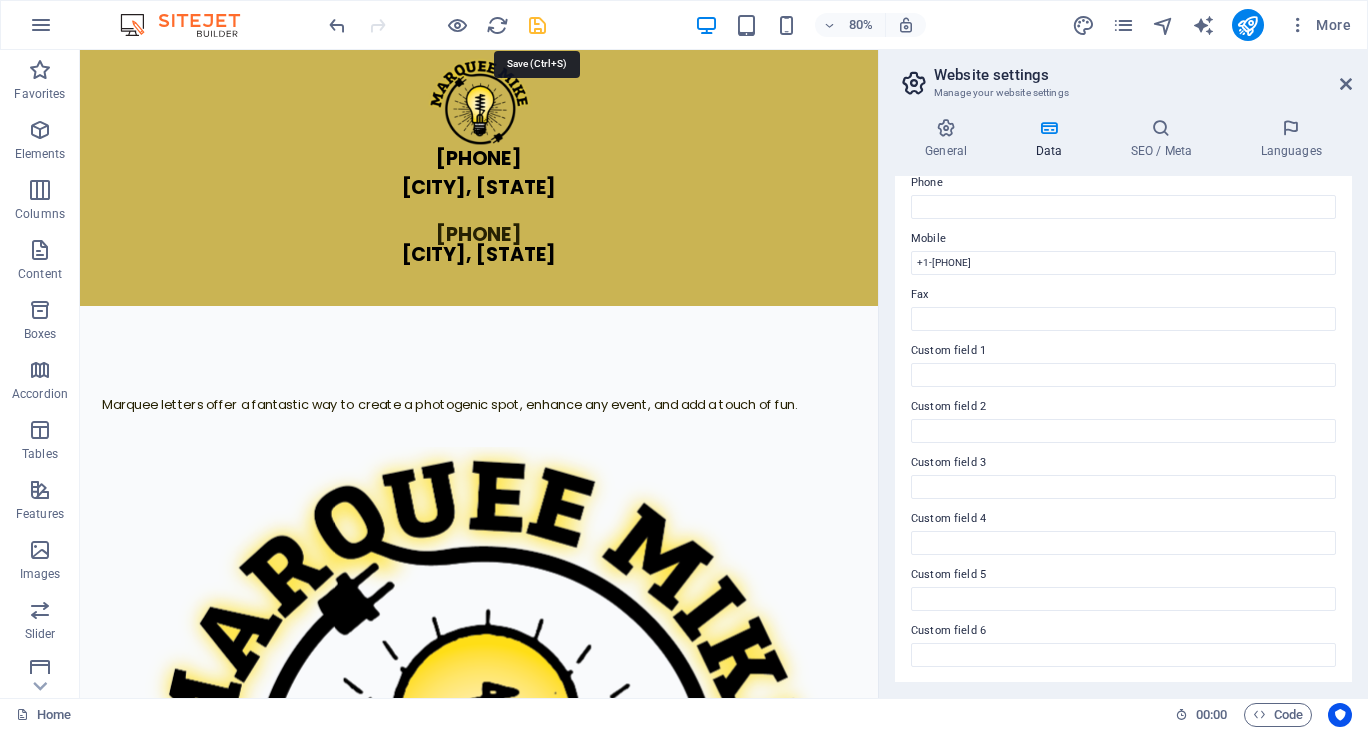 click at bounding box center (537, 25) 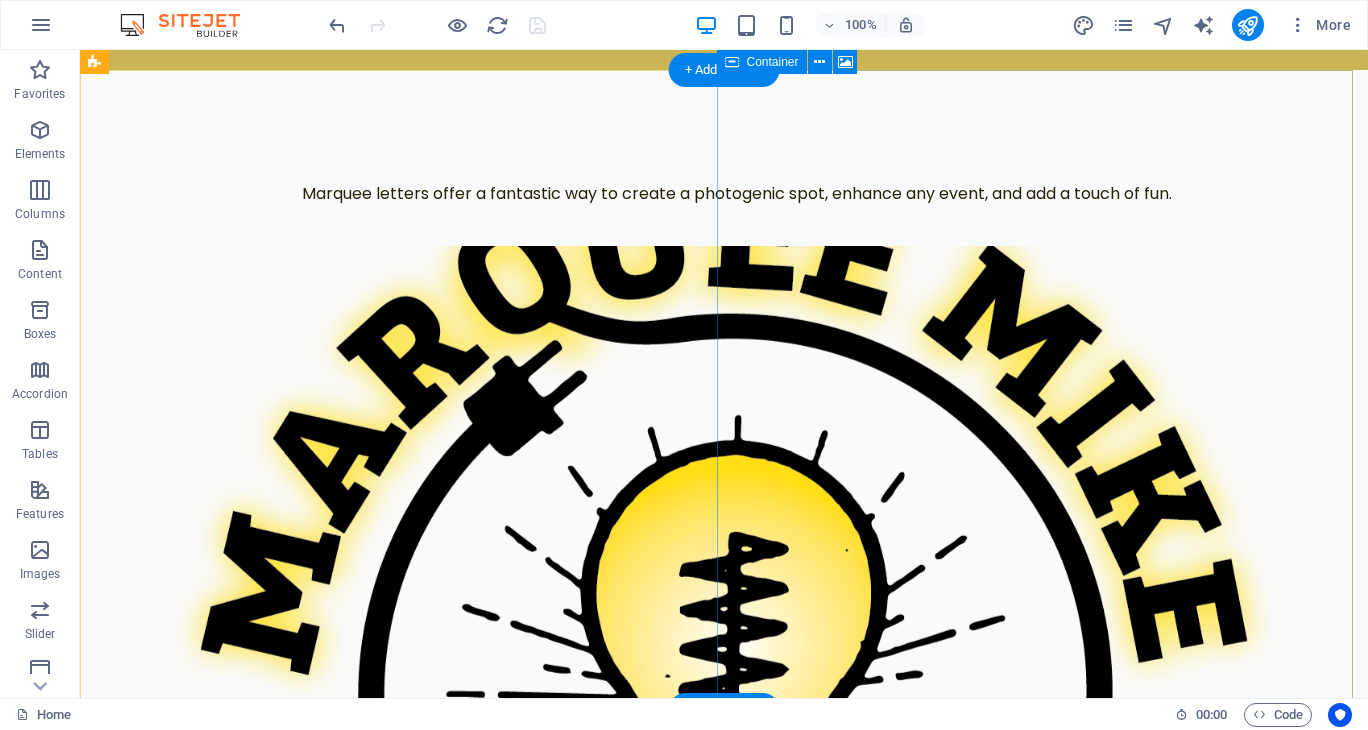 scroll, scrollTop: 0, scrollLeft: 0, axis: both 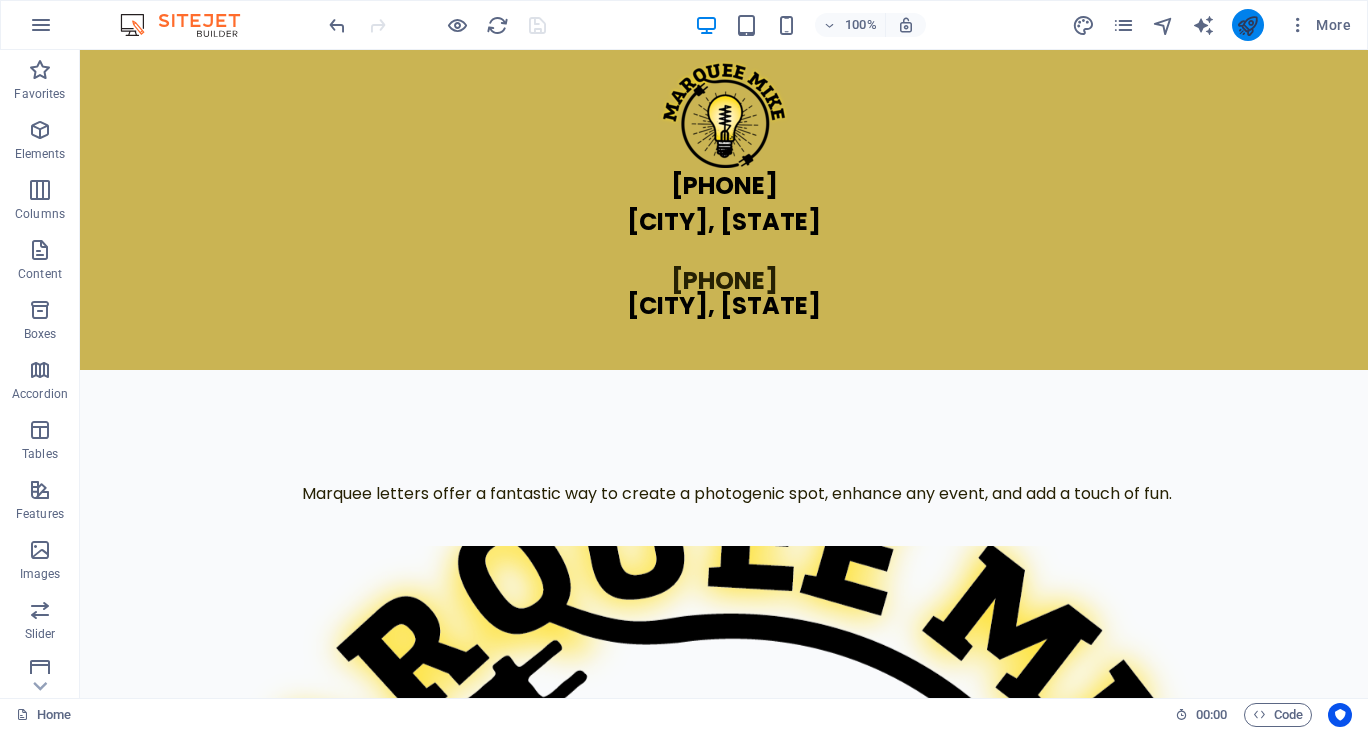 click at bounding box center (1248, 25) 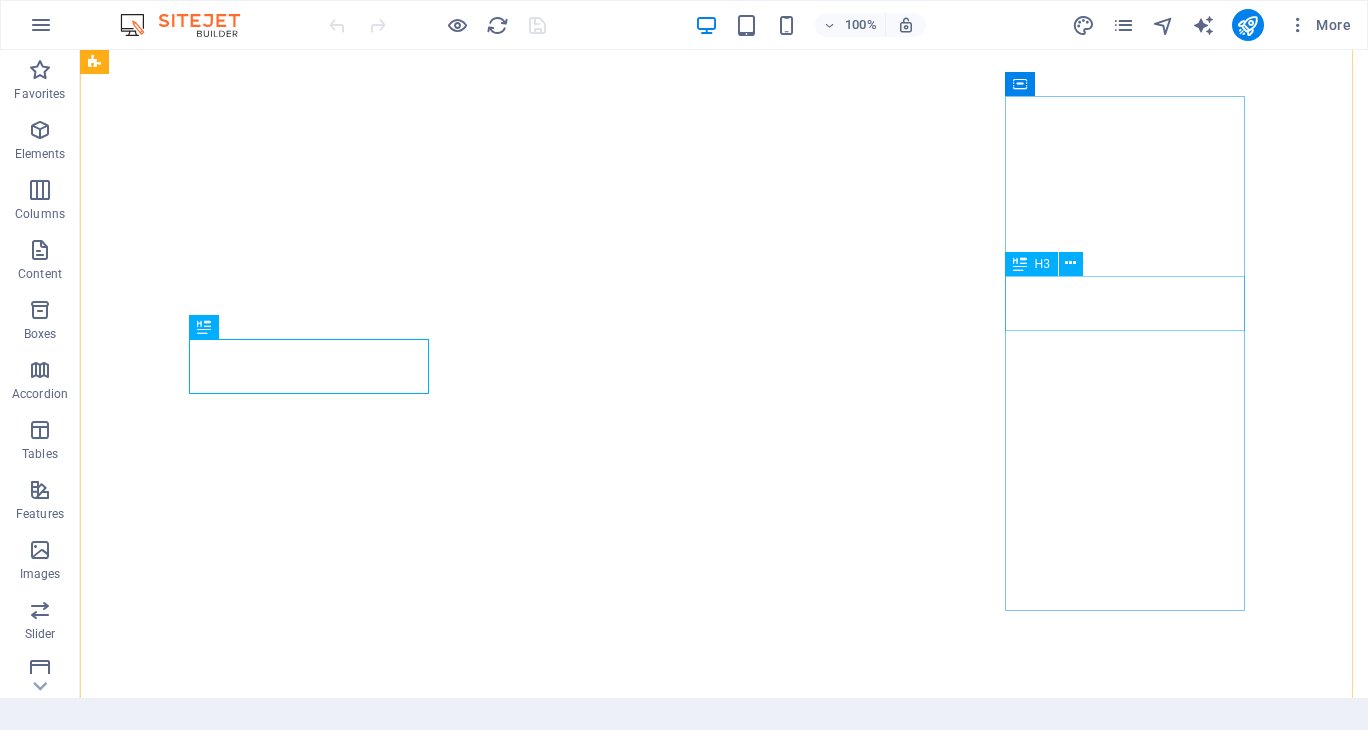 scroll, scrollTop: 0, scrollLeft: 0, axis: both 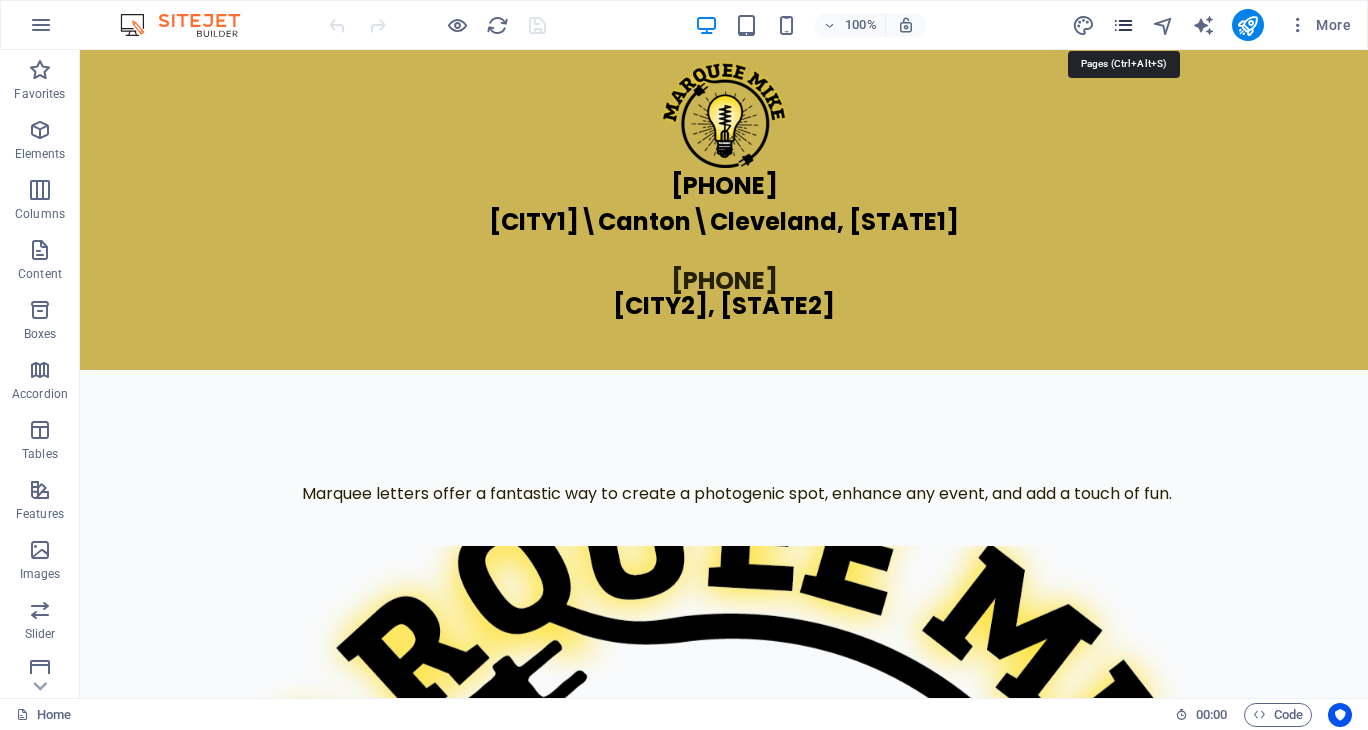 click at bounding box center (1123, 25) 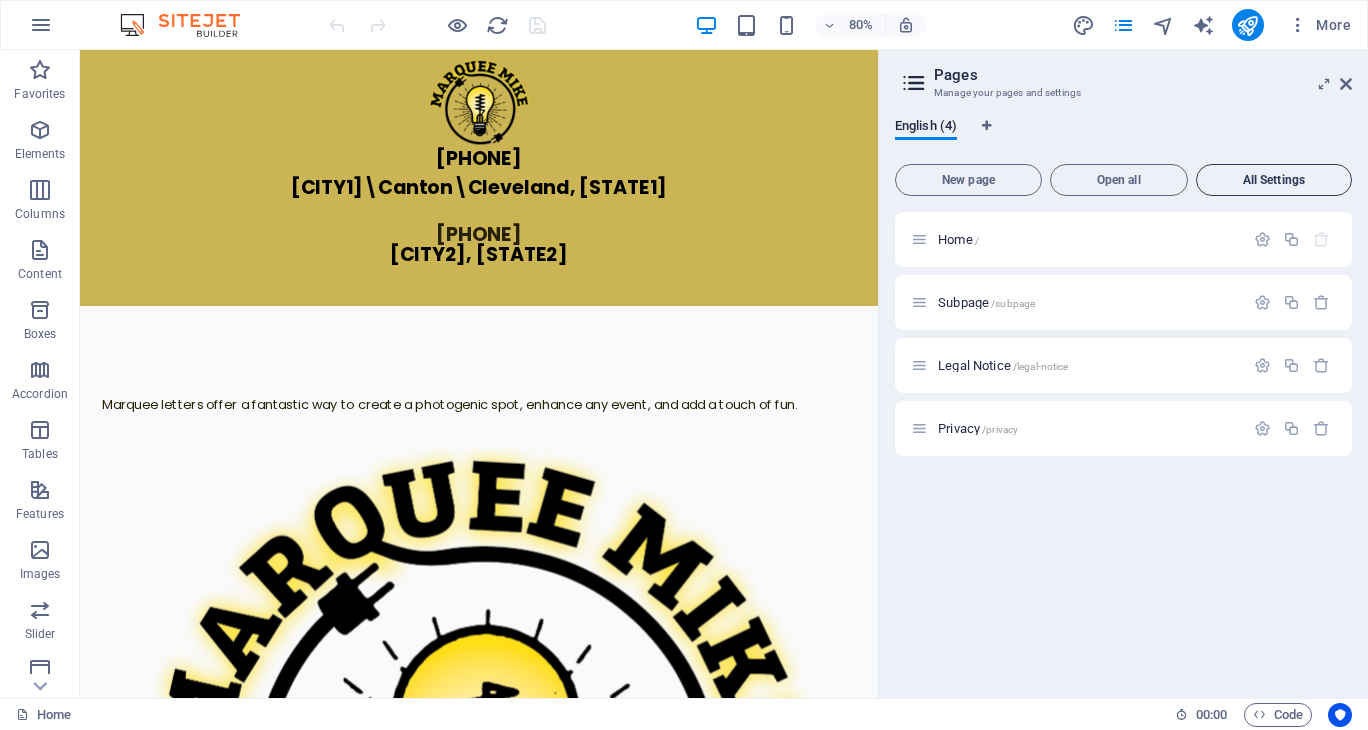 click on "All Settings" at bounding box center [1274, 180] 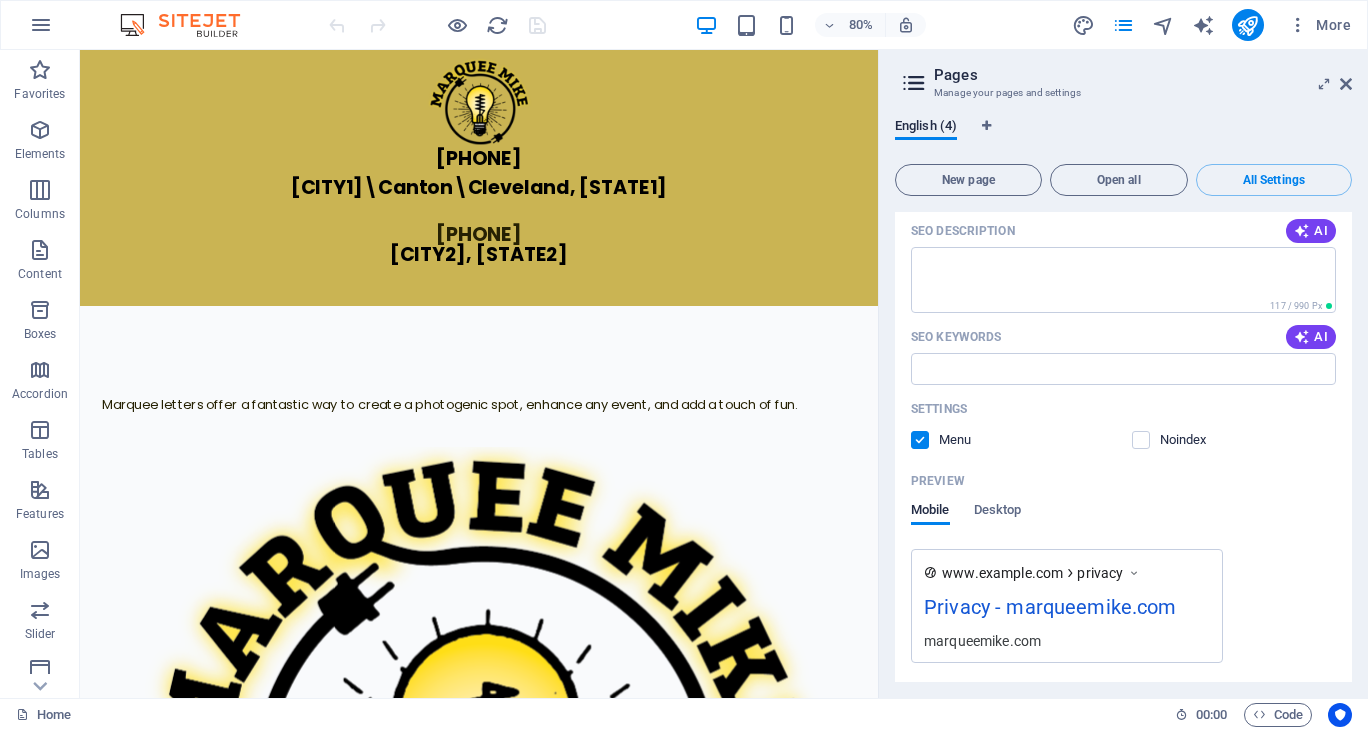scroll, scrollTop: 2820, scrollLeft: 0, axis: vertical 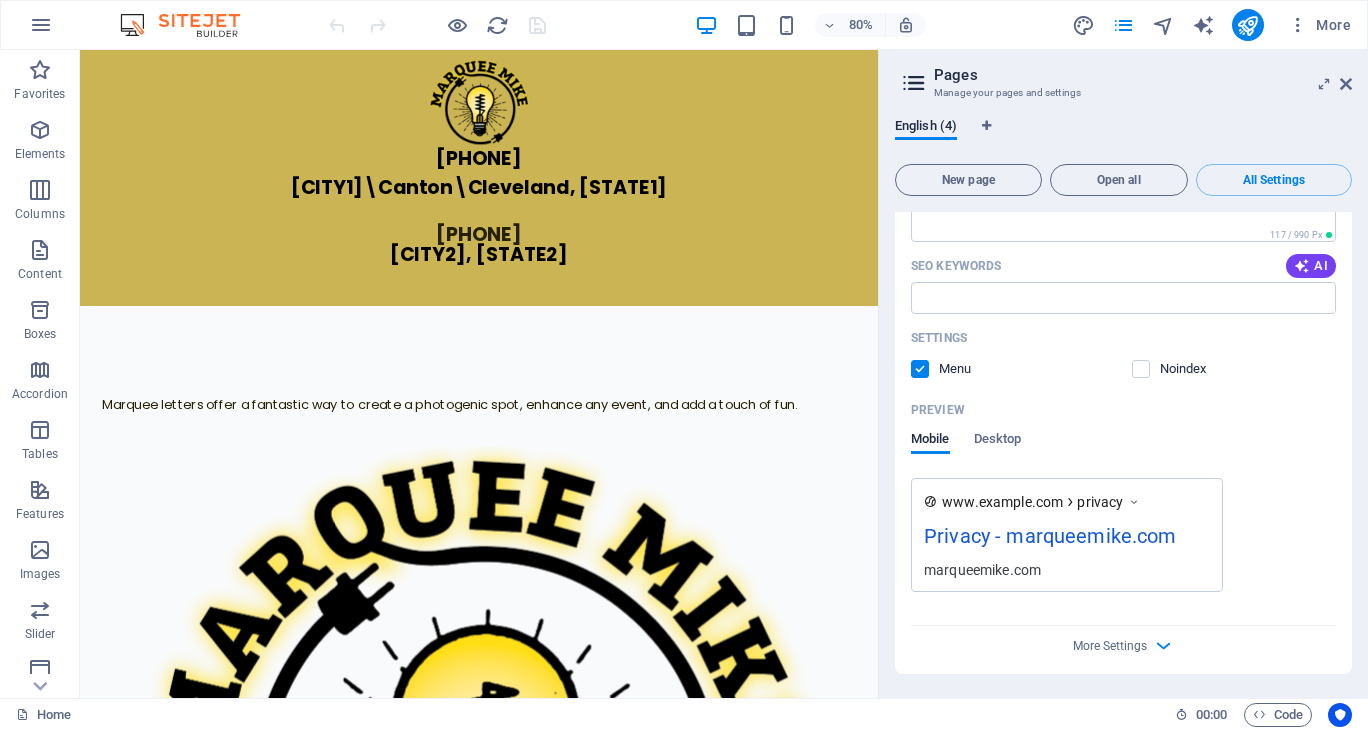 click on "marqueemike.com" at bounding box center (1067, 569) 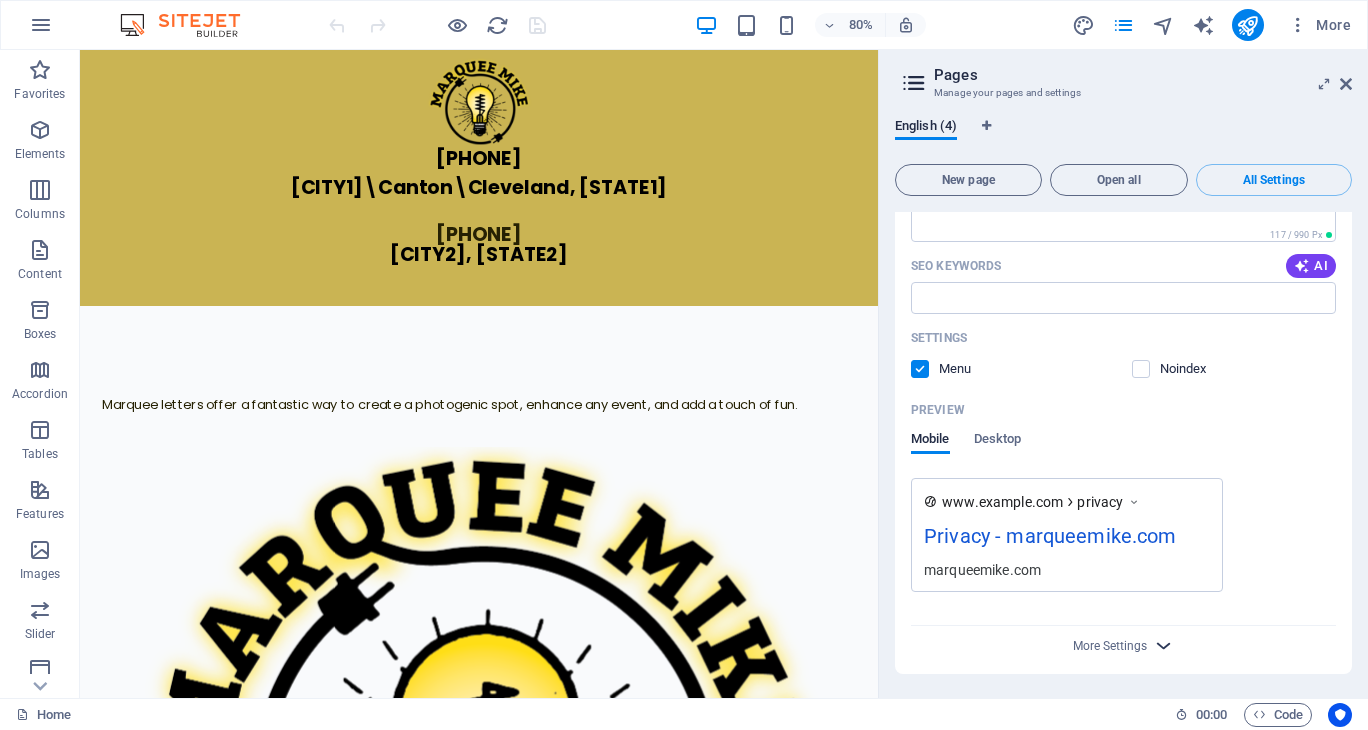 click at bounding box center [1163, 645] 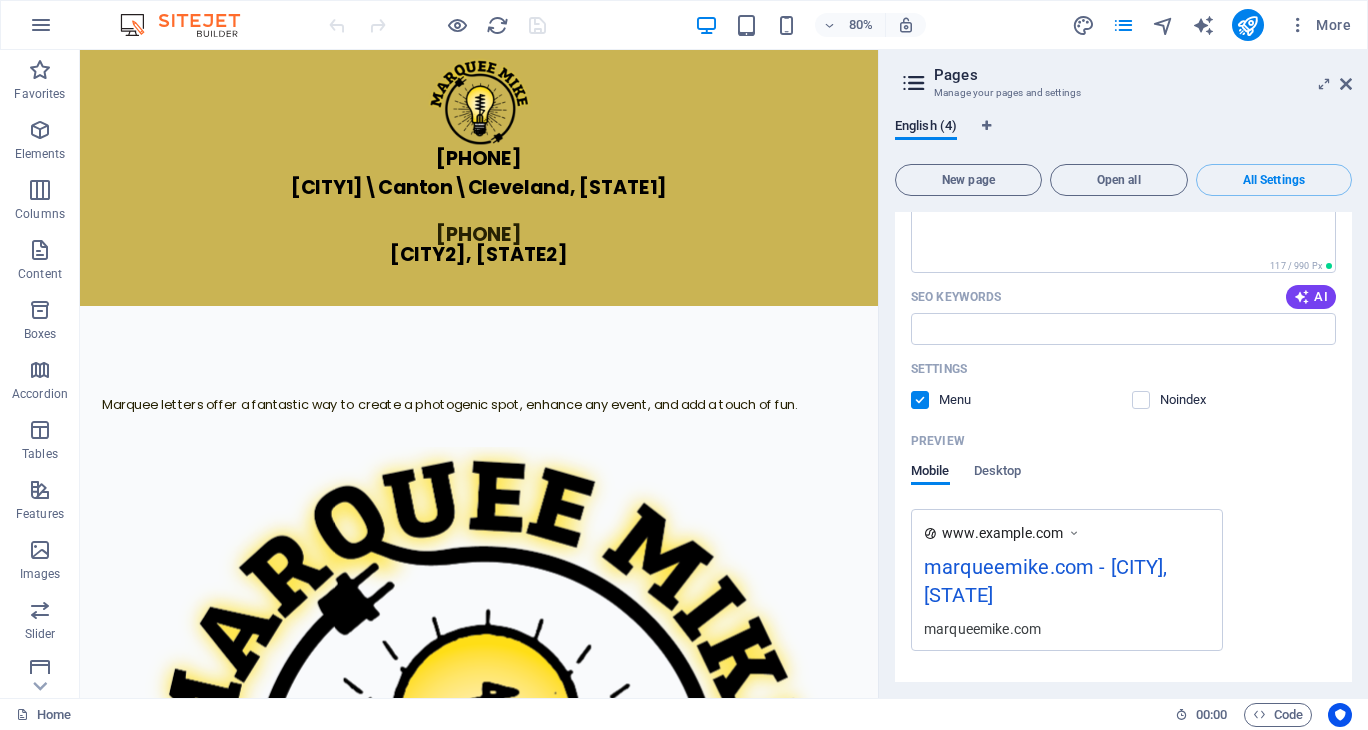 scroll, scrollTop: 407, scrollLeft: 0, axis: vertical 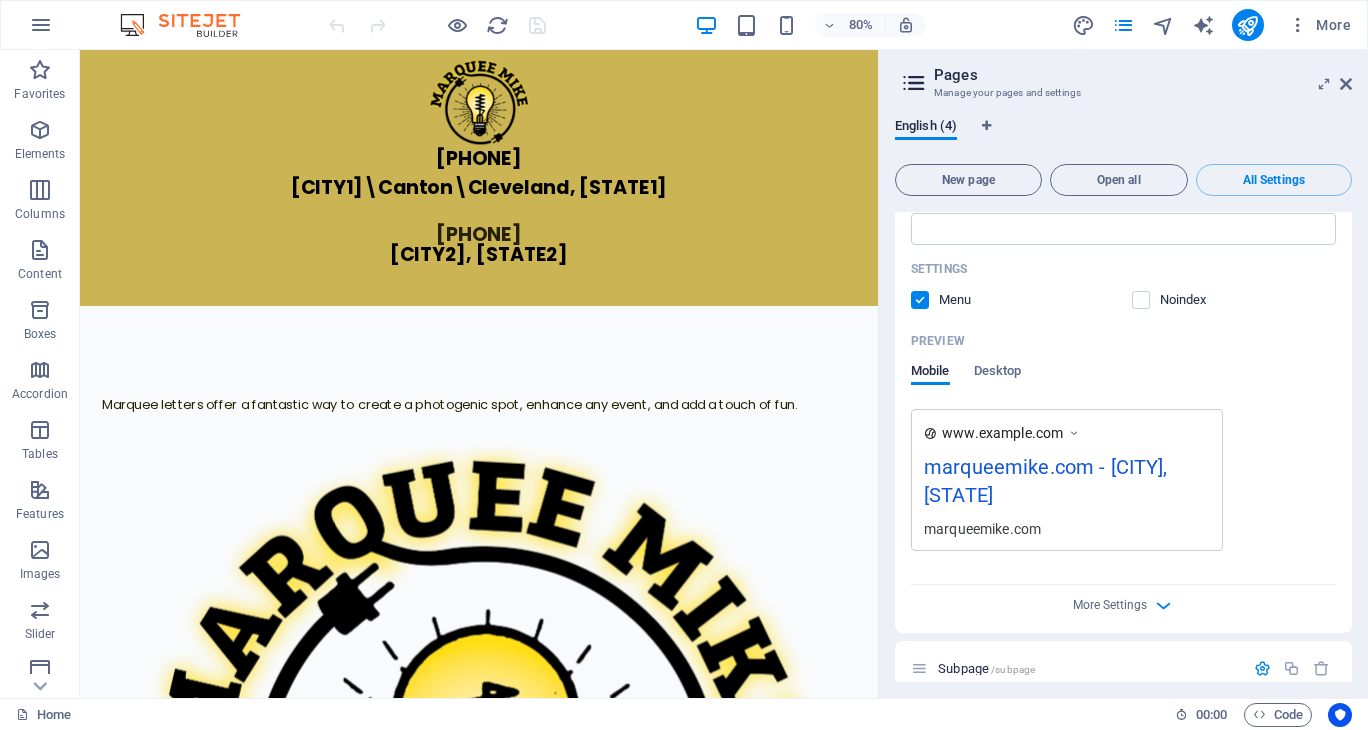 click on "marqueemike.com - [CITY], [STATE]" at bounding box center (1067, 485) 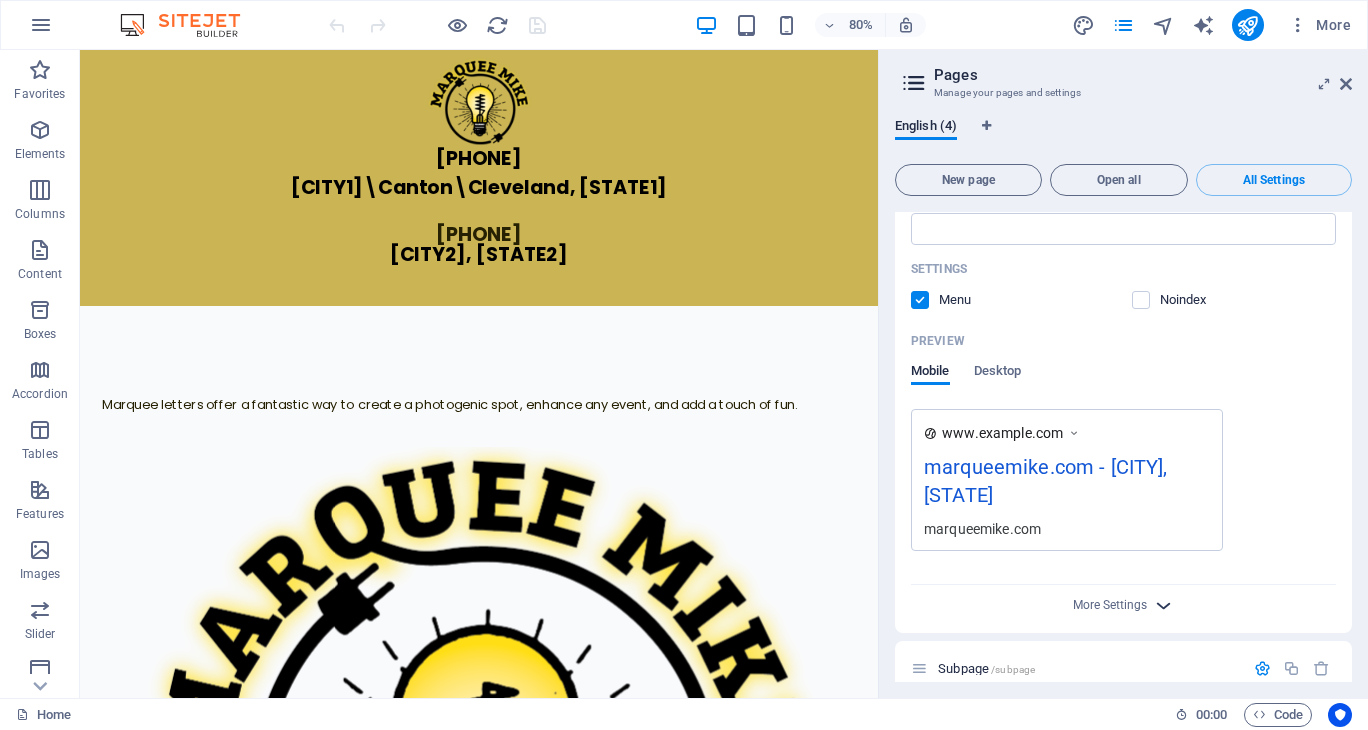 click at bounding box center (1163, 605) 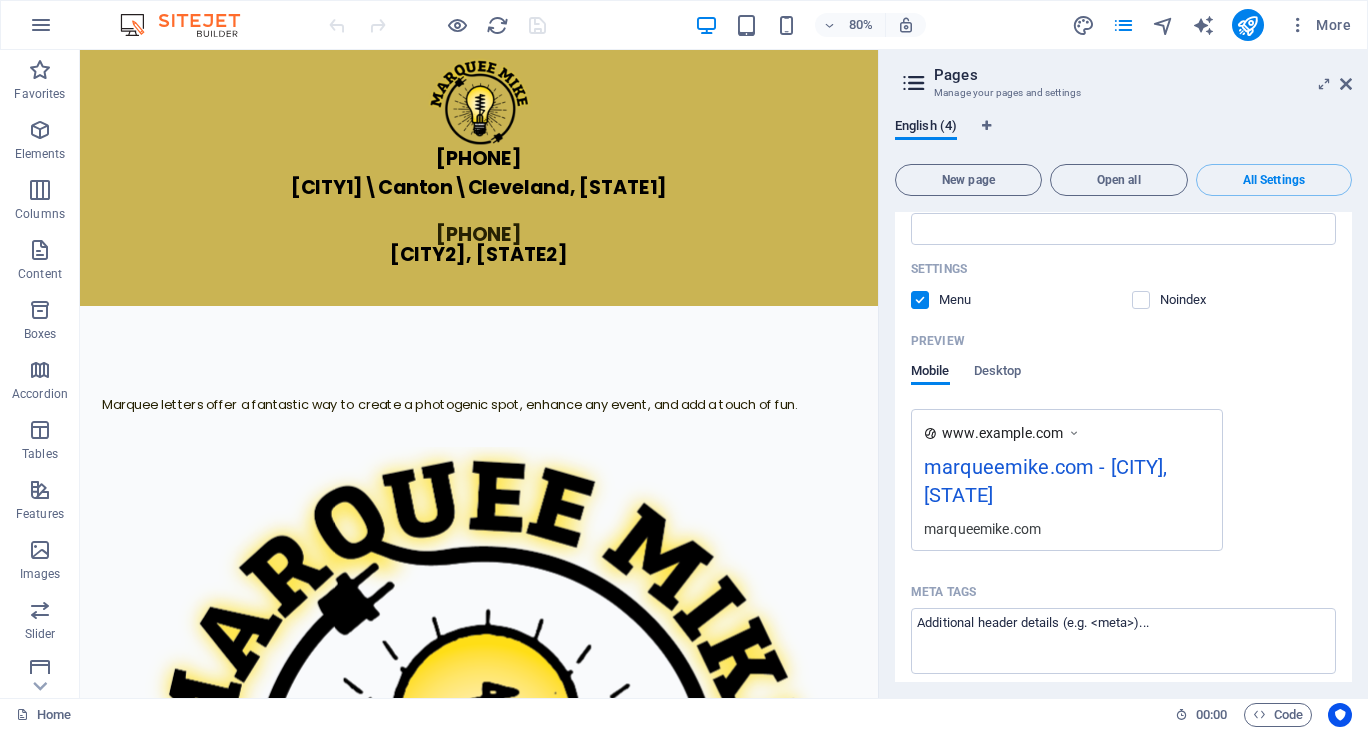 click on "www.example.com marqueemike.com - [CITY], [STATE] marqueemike.com" at bounding box center (1067, 480) 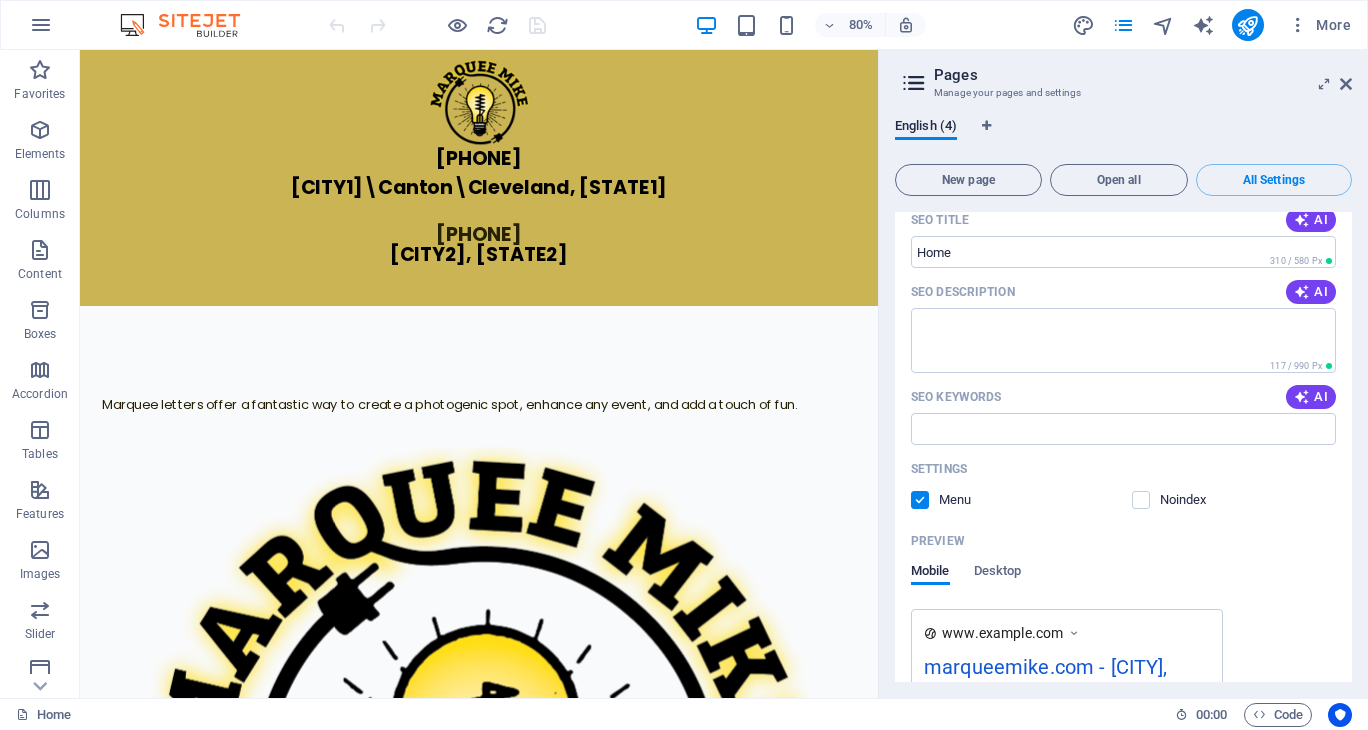 scroll, scrollTop: 407, scrollLeft: 0, axis: vertical 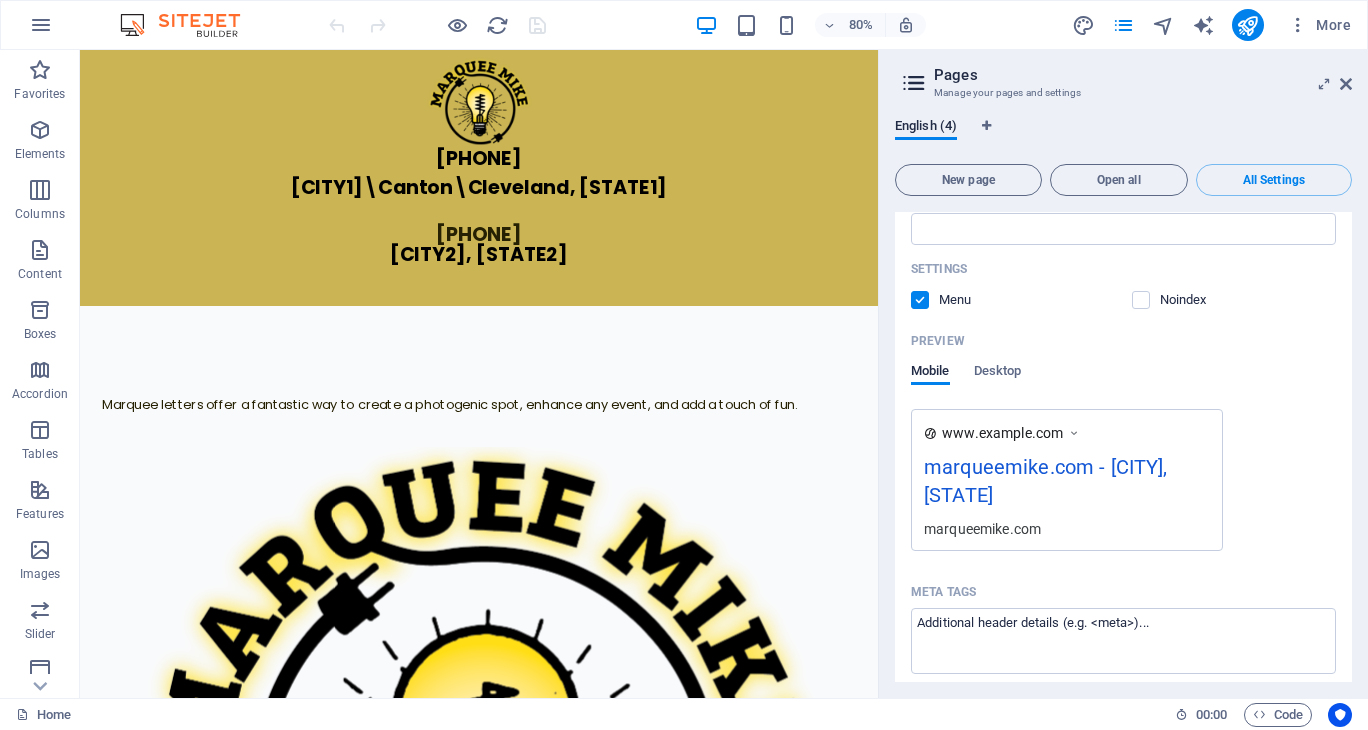 click on "marqueemike.com - [CITY], [STATE]" at bounding box center (1067, 485) 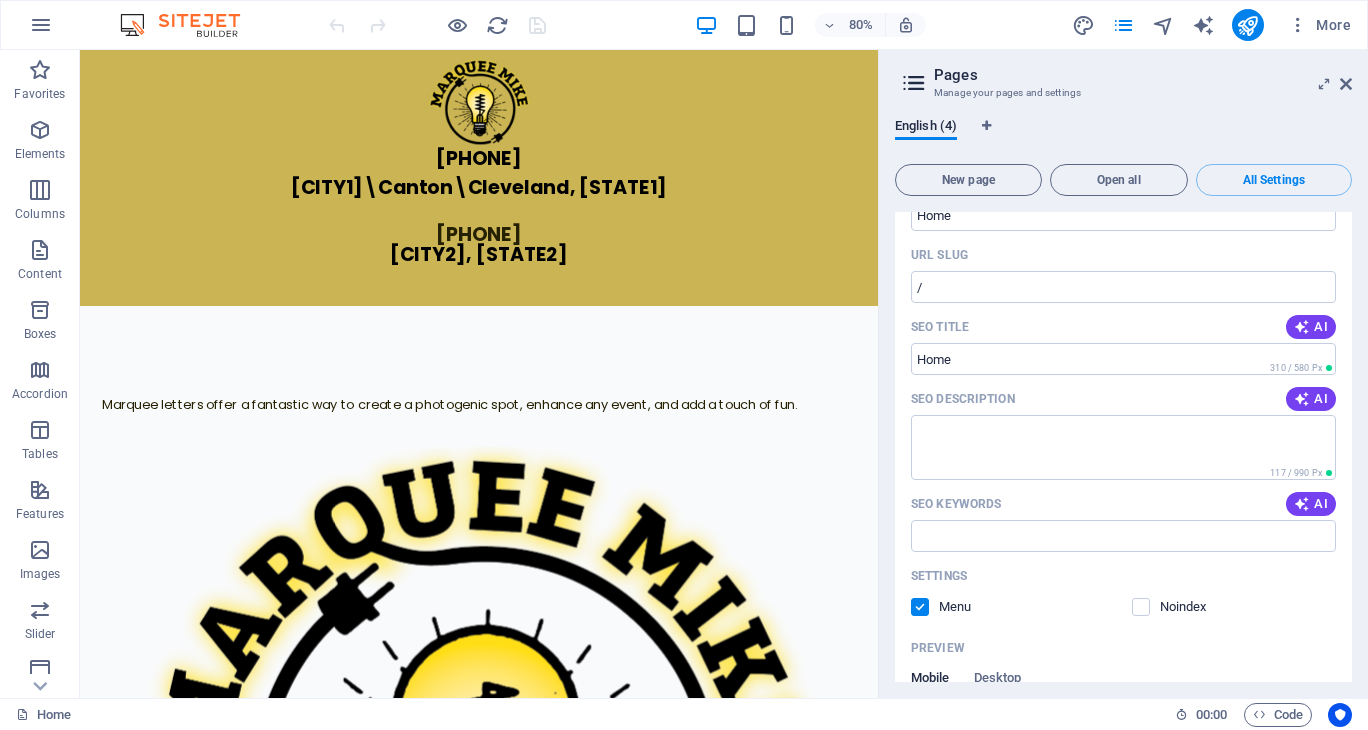 scroll, scrollTop: 0, scrollLeft: 0, axis: both 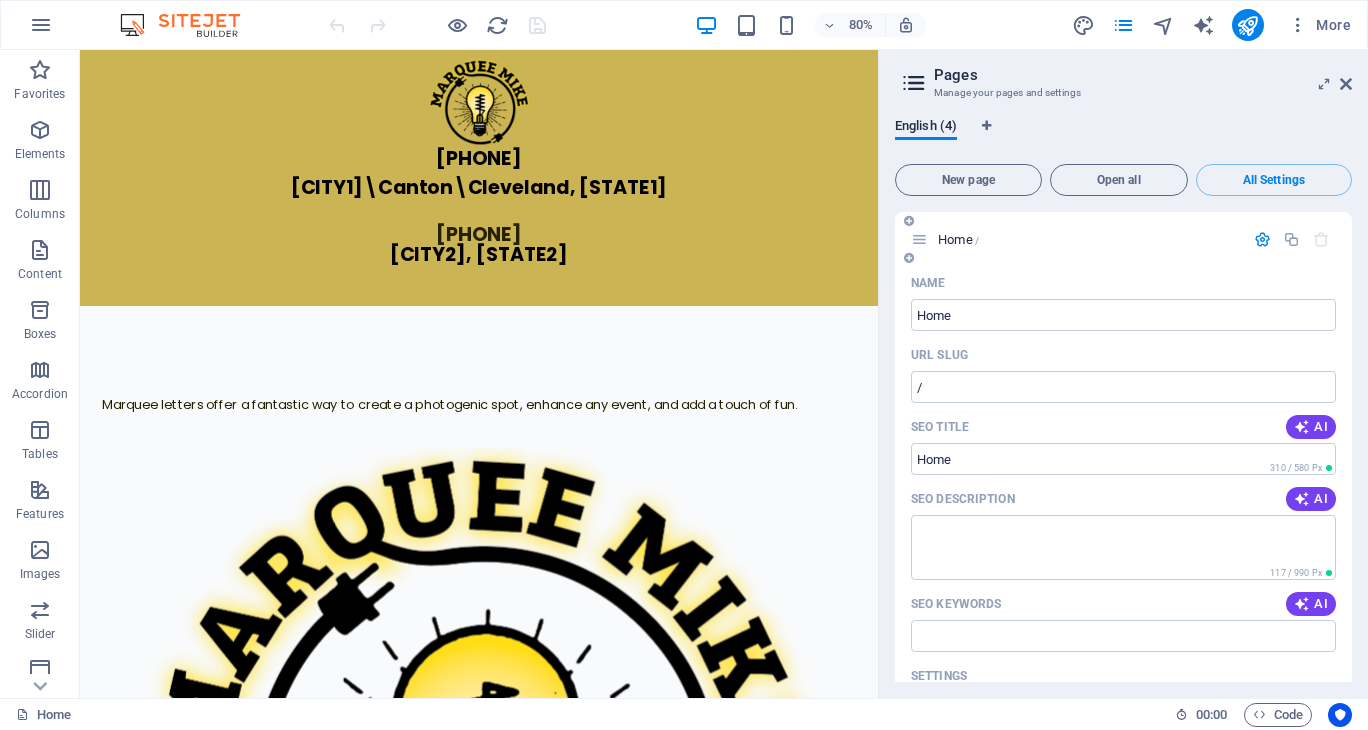 click at bounding box center [1262, 239] 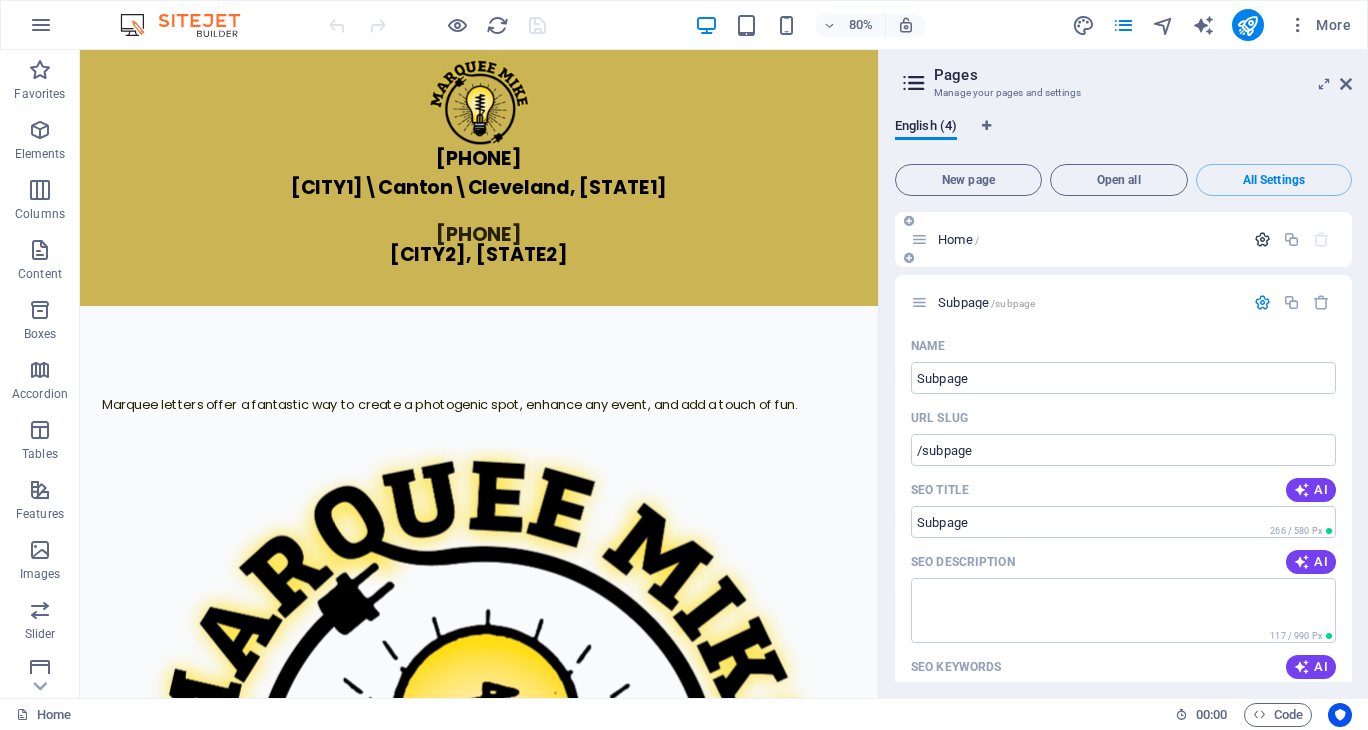 click at bounding box center (1262, 239) 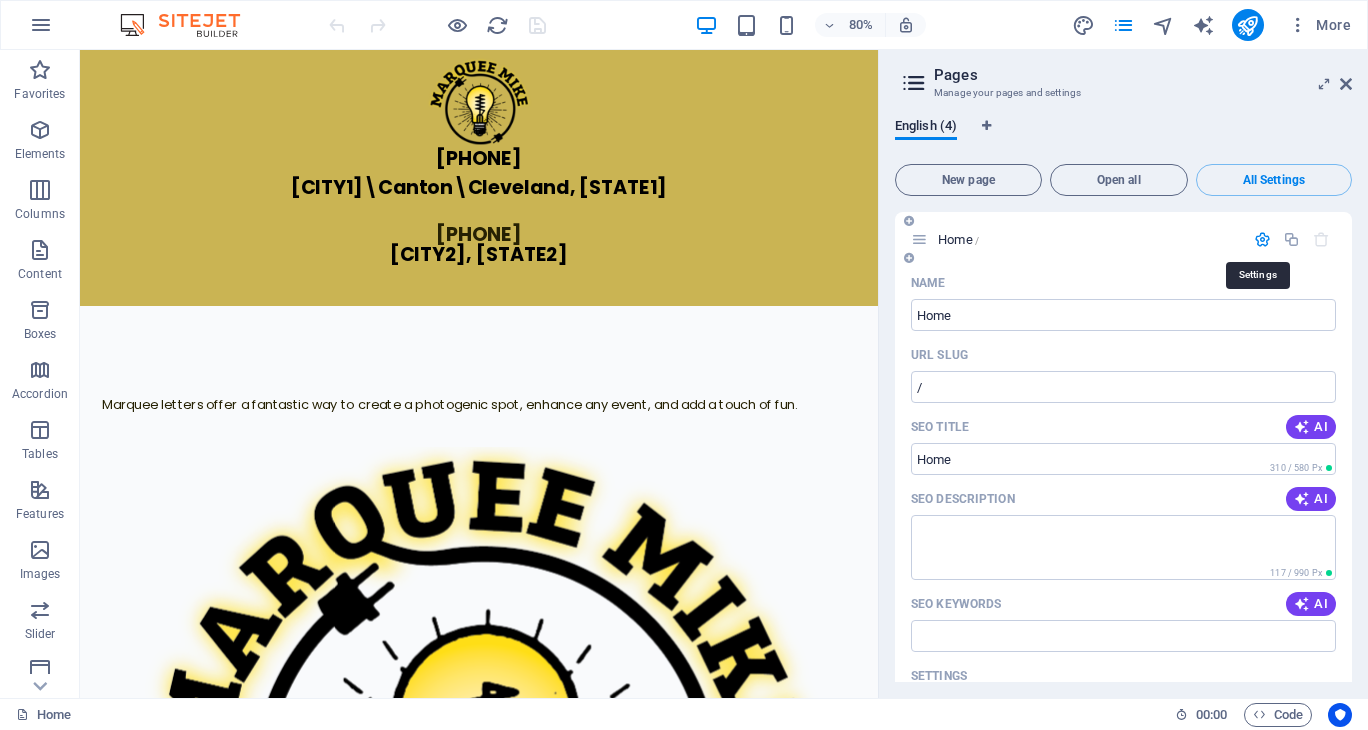 click at bounding box center (1262, 239) 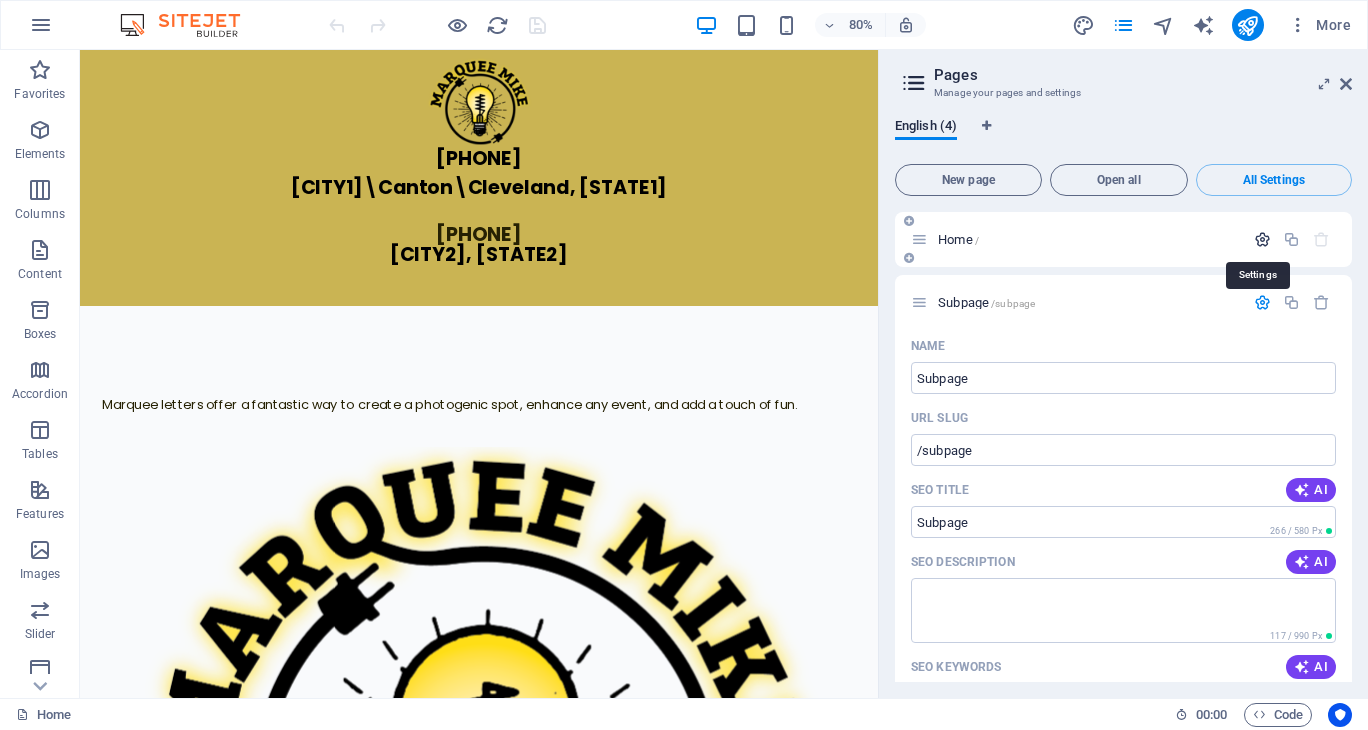 click at bounding box center (1262, 239) 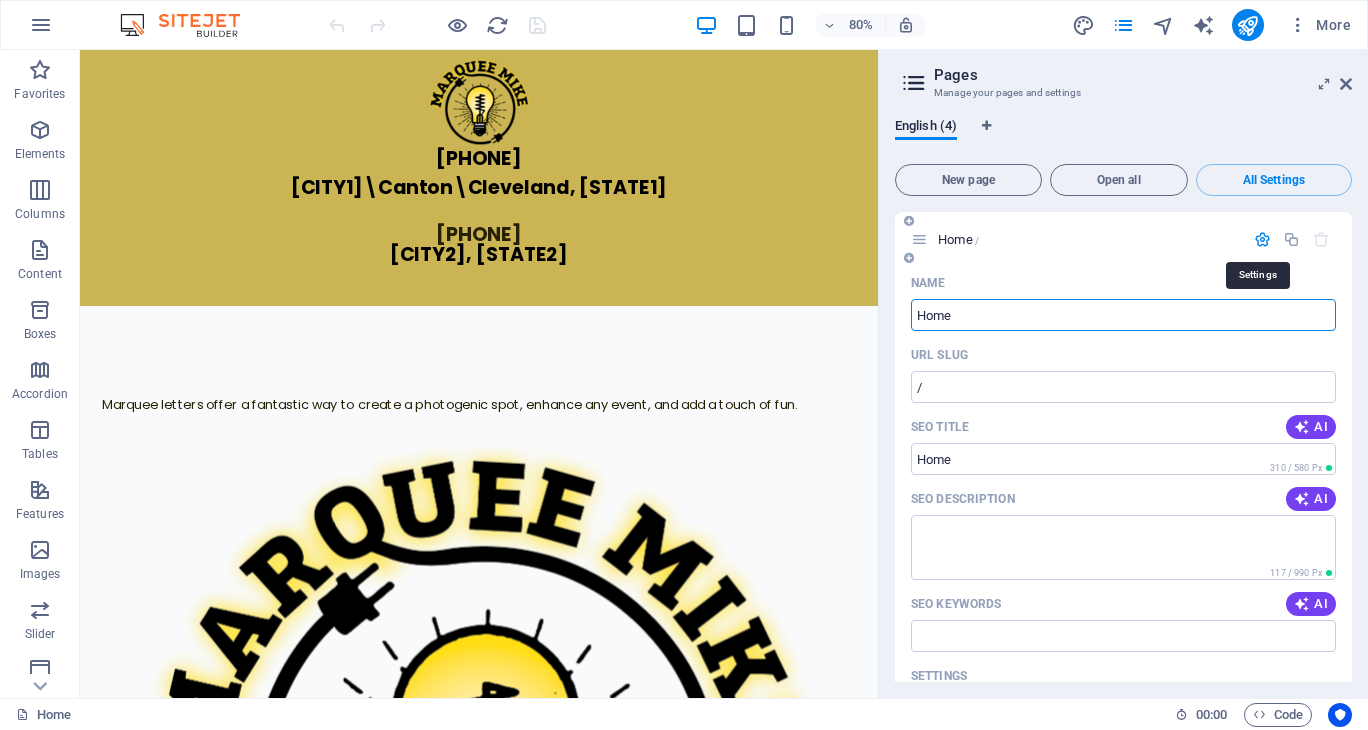 click at bounding box center [1262, 239] 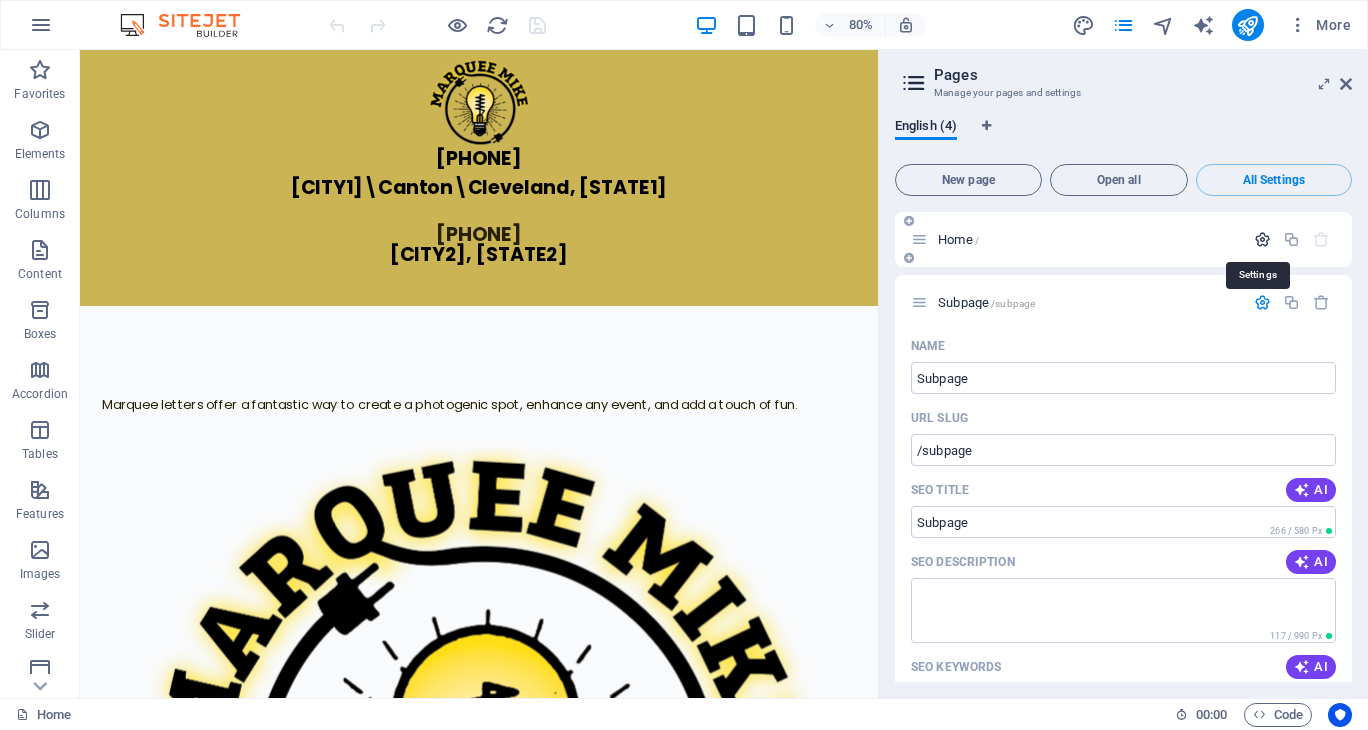 click at bounding box center (1262, 239) 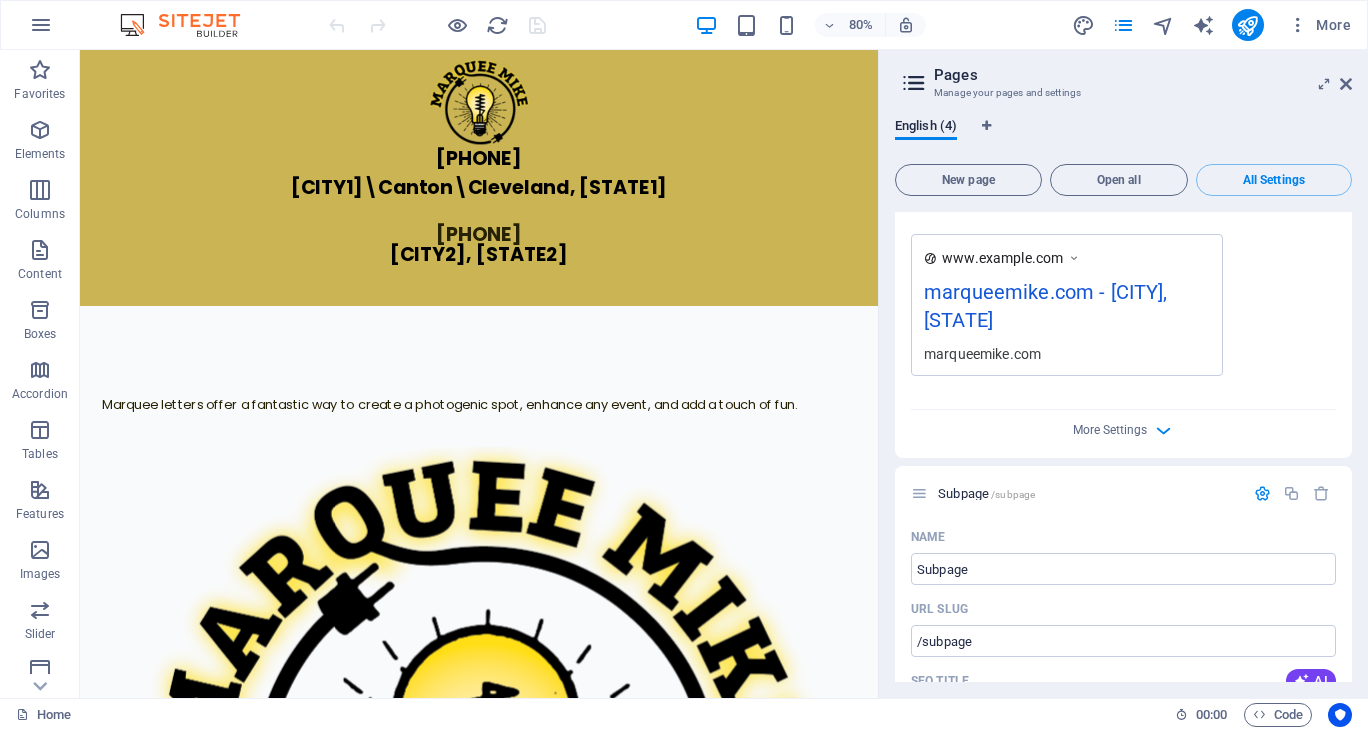 scroll, scrollTop: 600, scrollLeft: 0, axis: vertical 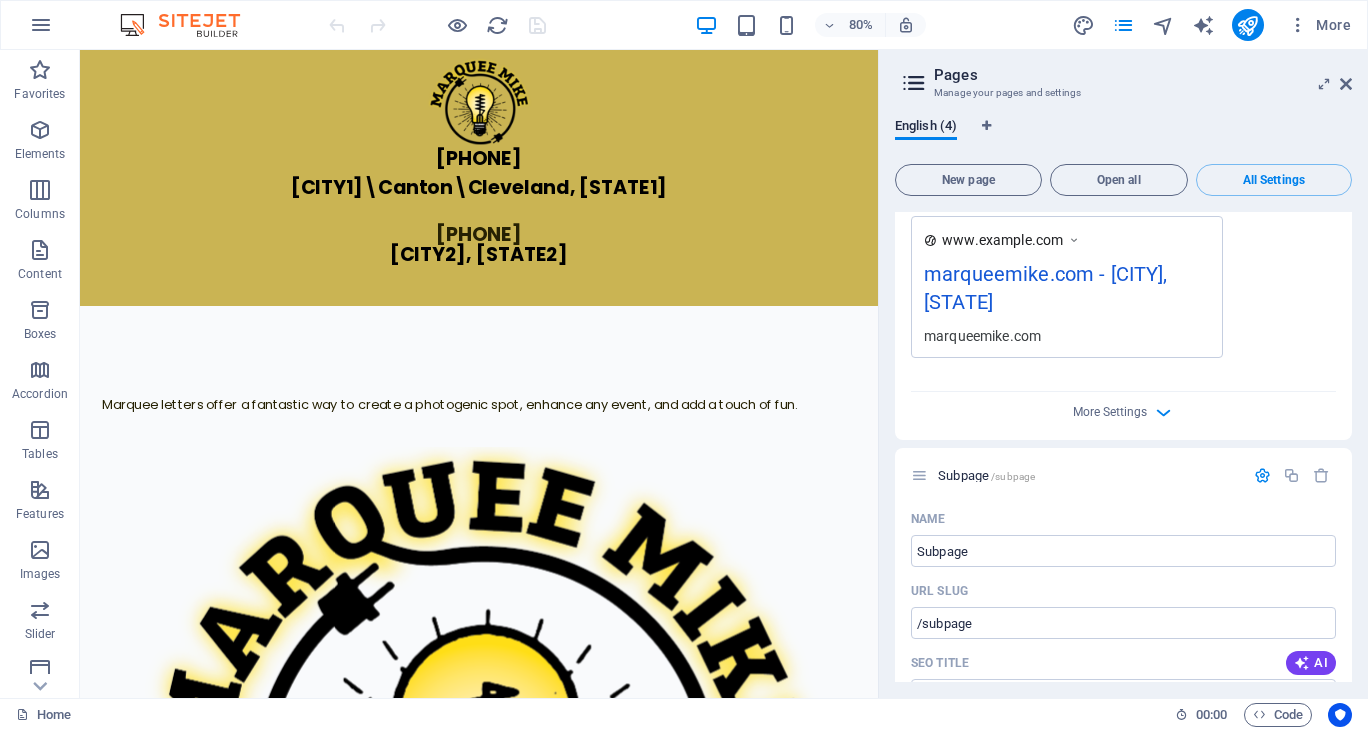 click on "marqueemike.com - [CITY], [STATE]" at bounding box center (1067, 292) 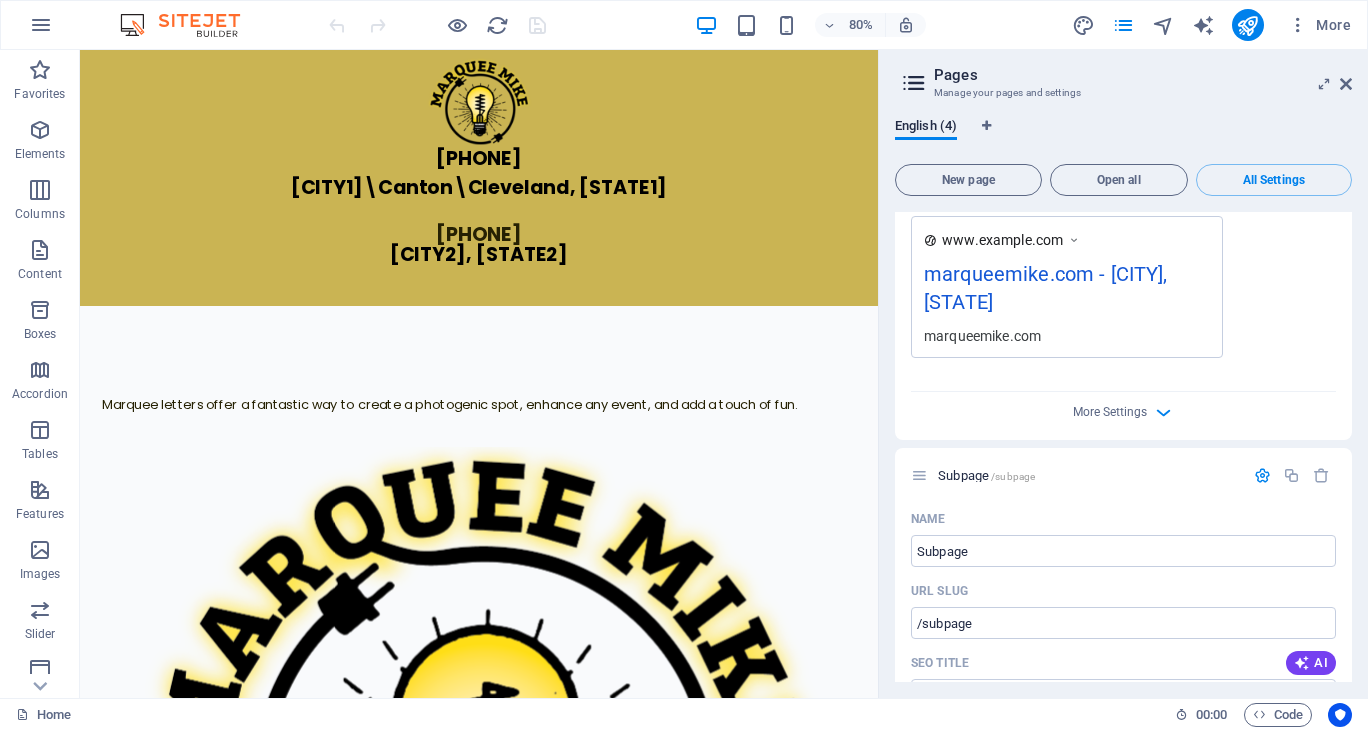 click at bounding box center (1074, 240) 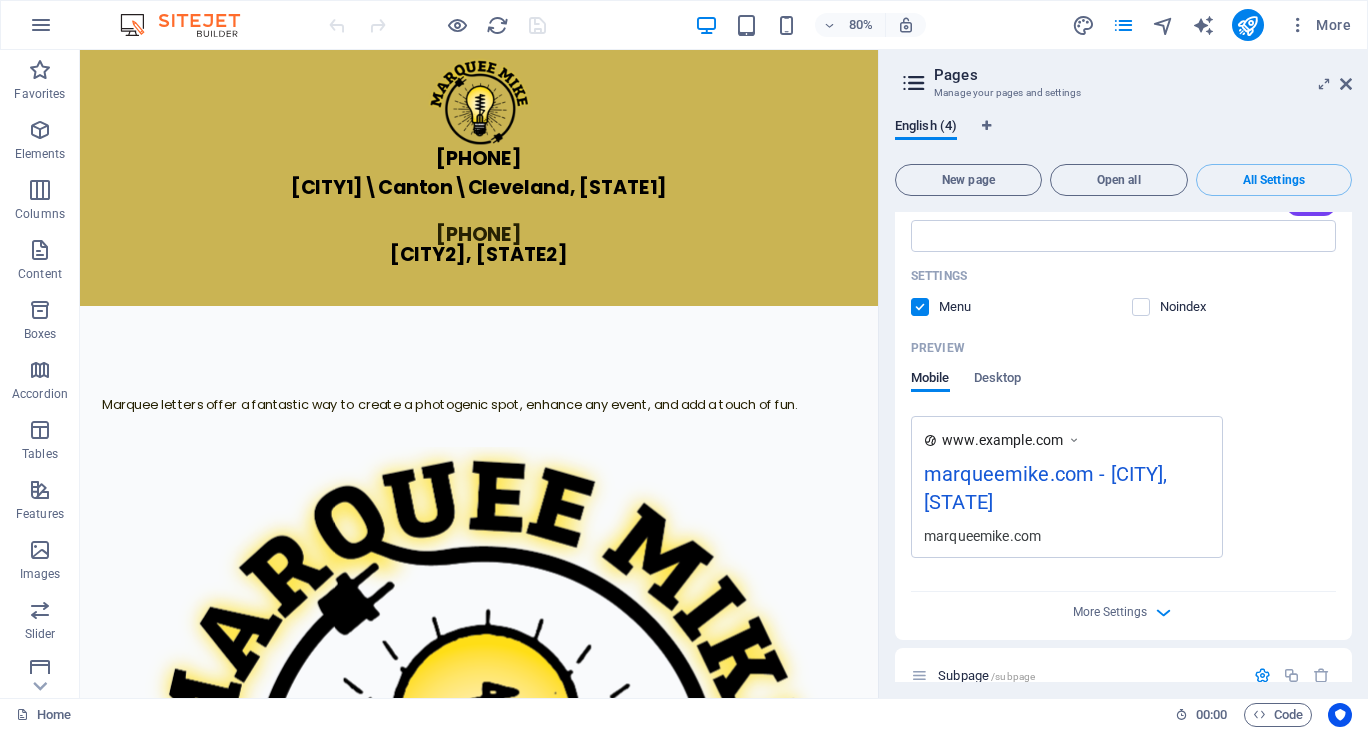 scroll, scrollTop: 300, scrollLeft: 0, axis: vertical 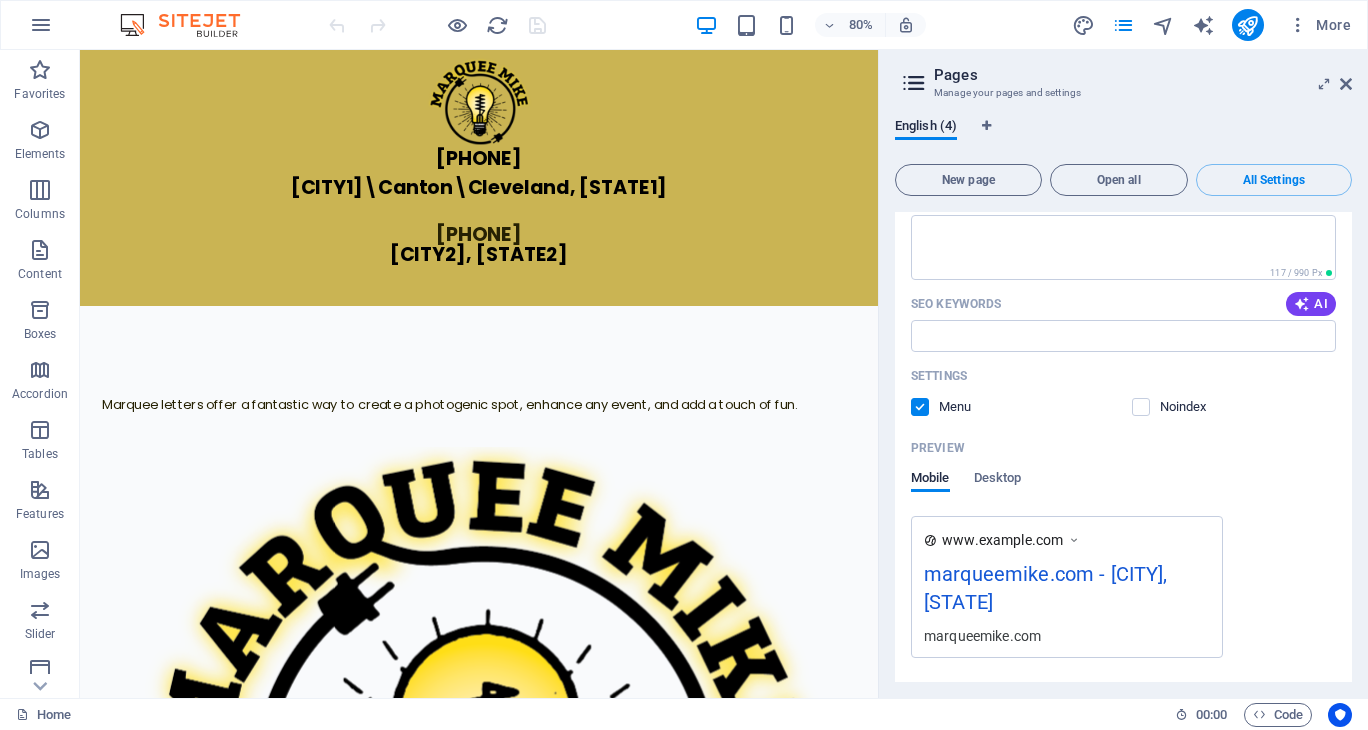 click on "Preview" at bounding box center [1123, 448] 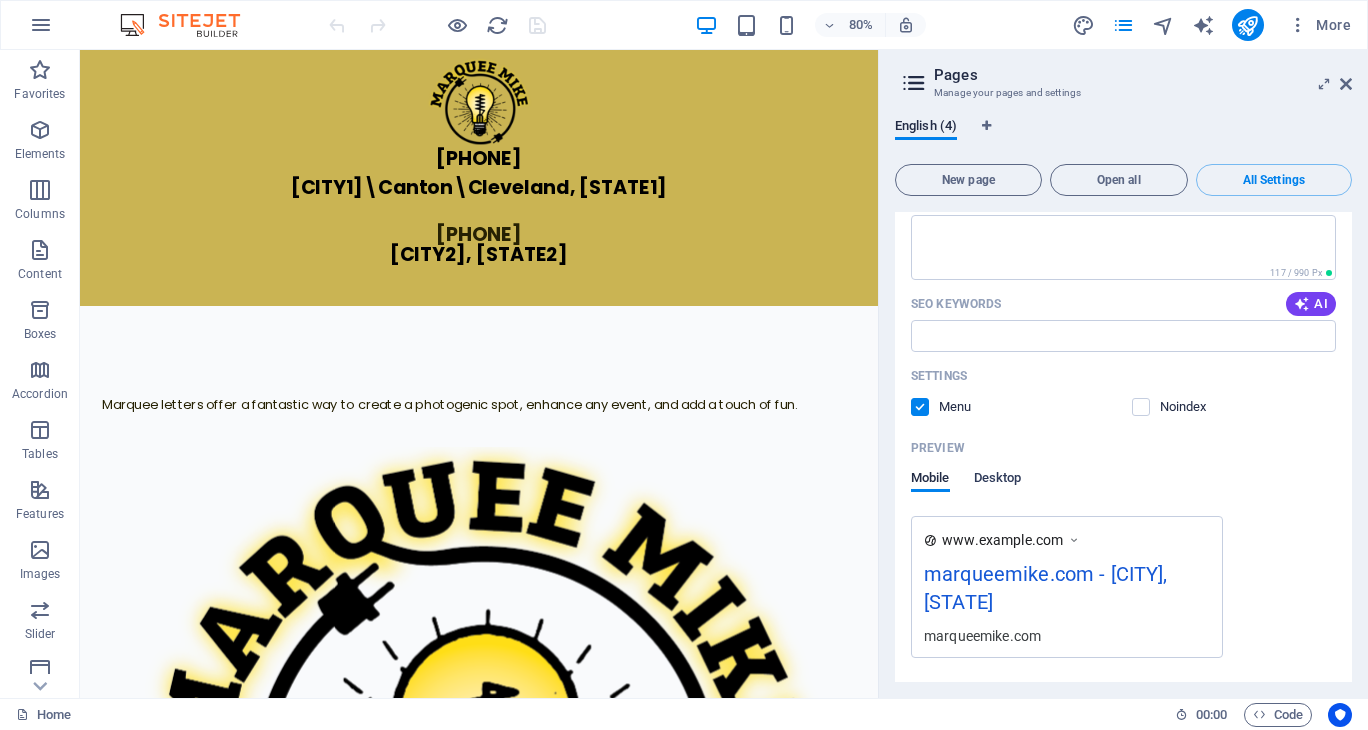 click on "Desktop" at bounding box center [998, 480] 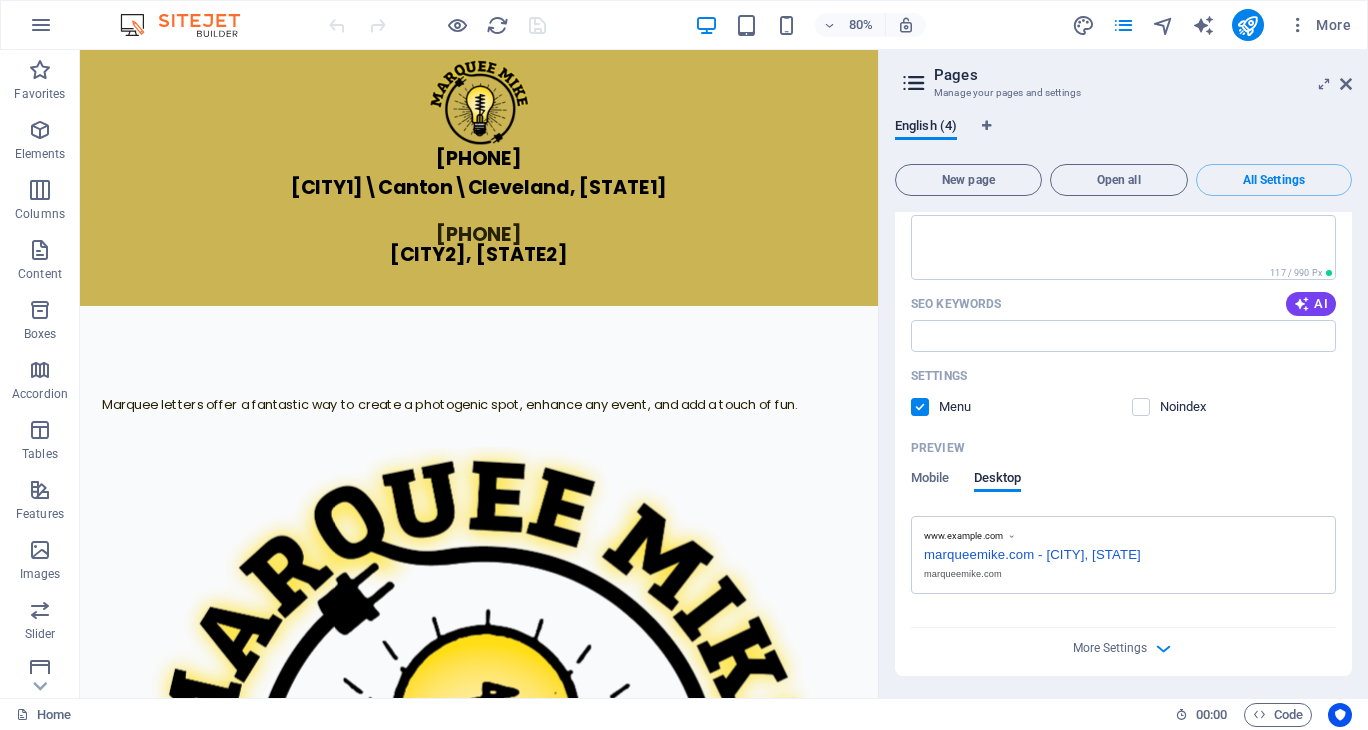 click on "marqueemike.com - [CITY], [STATE]" at bounding box center [1123, 552] 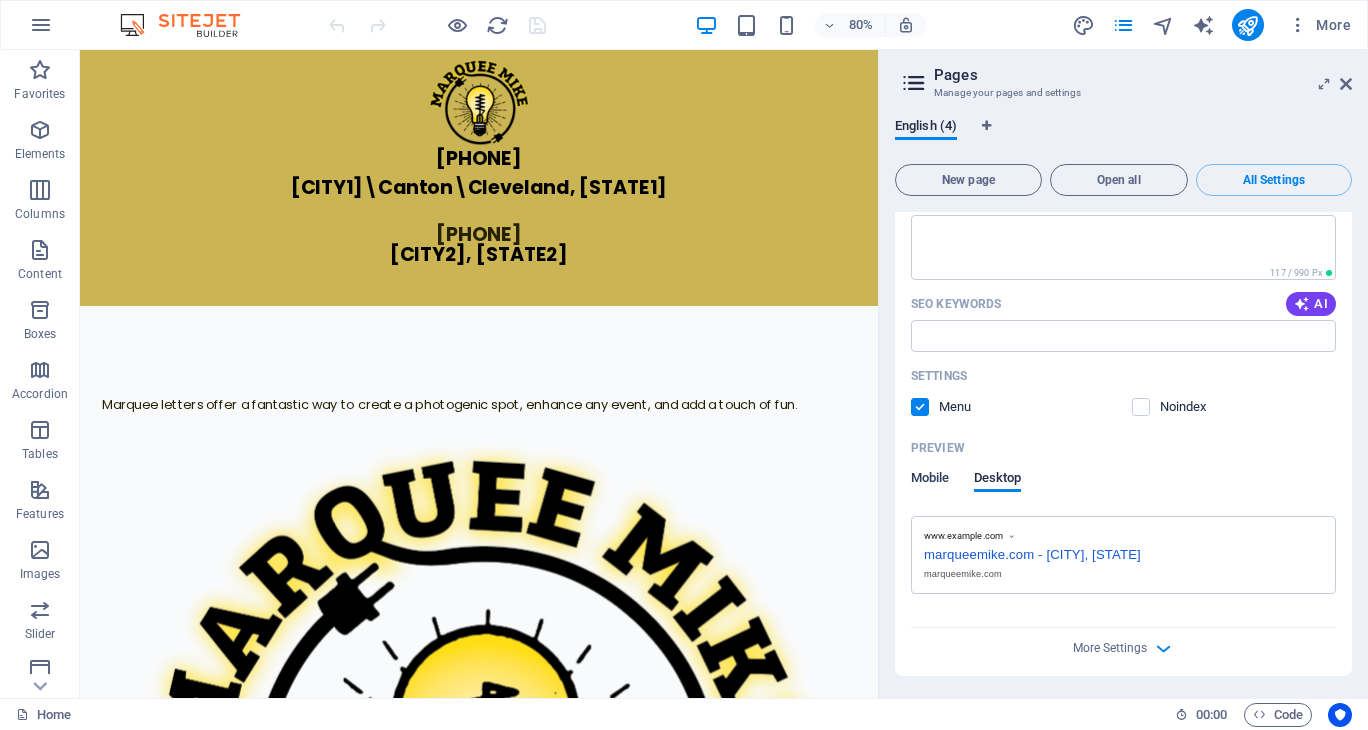 click on "Mobile" at bounding box center (930, 480) 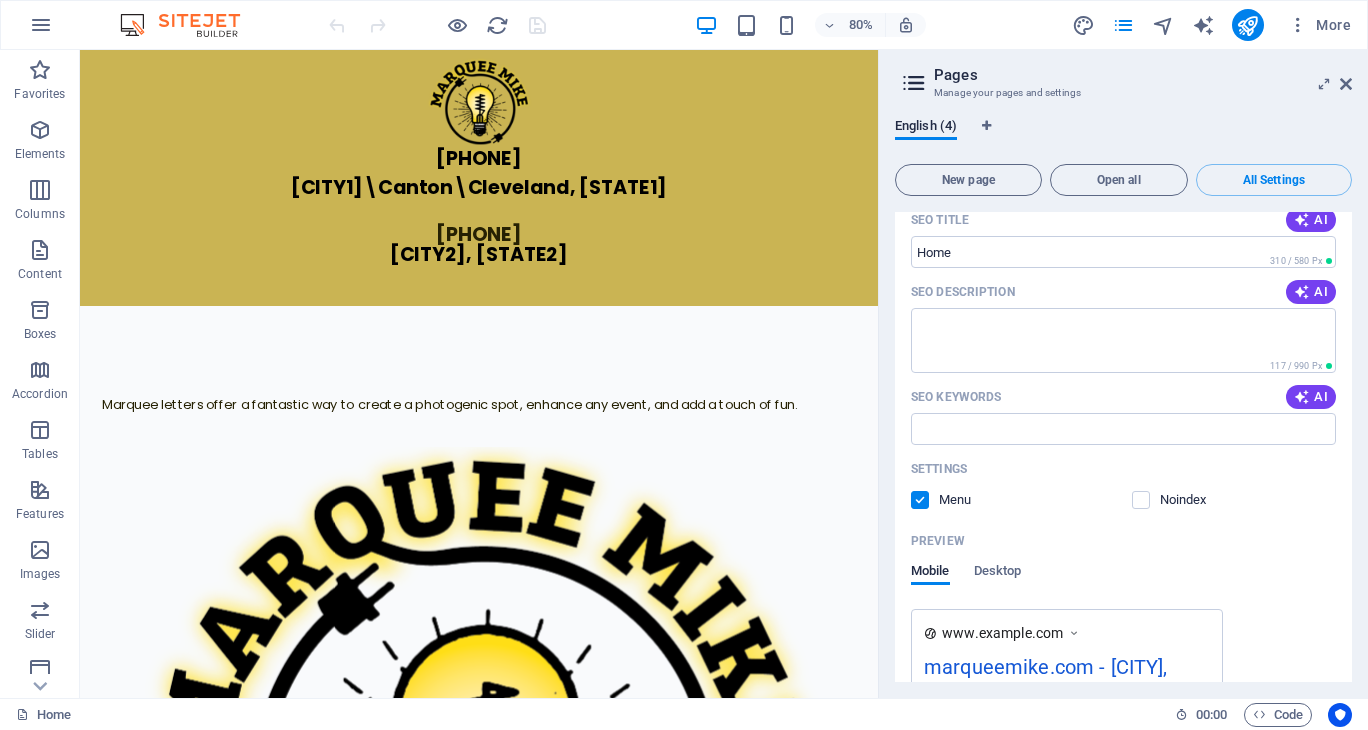 scroll, scrollTop: 0, scrollLeft: 0, axis: both 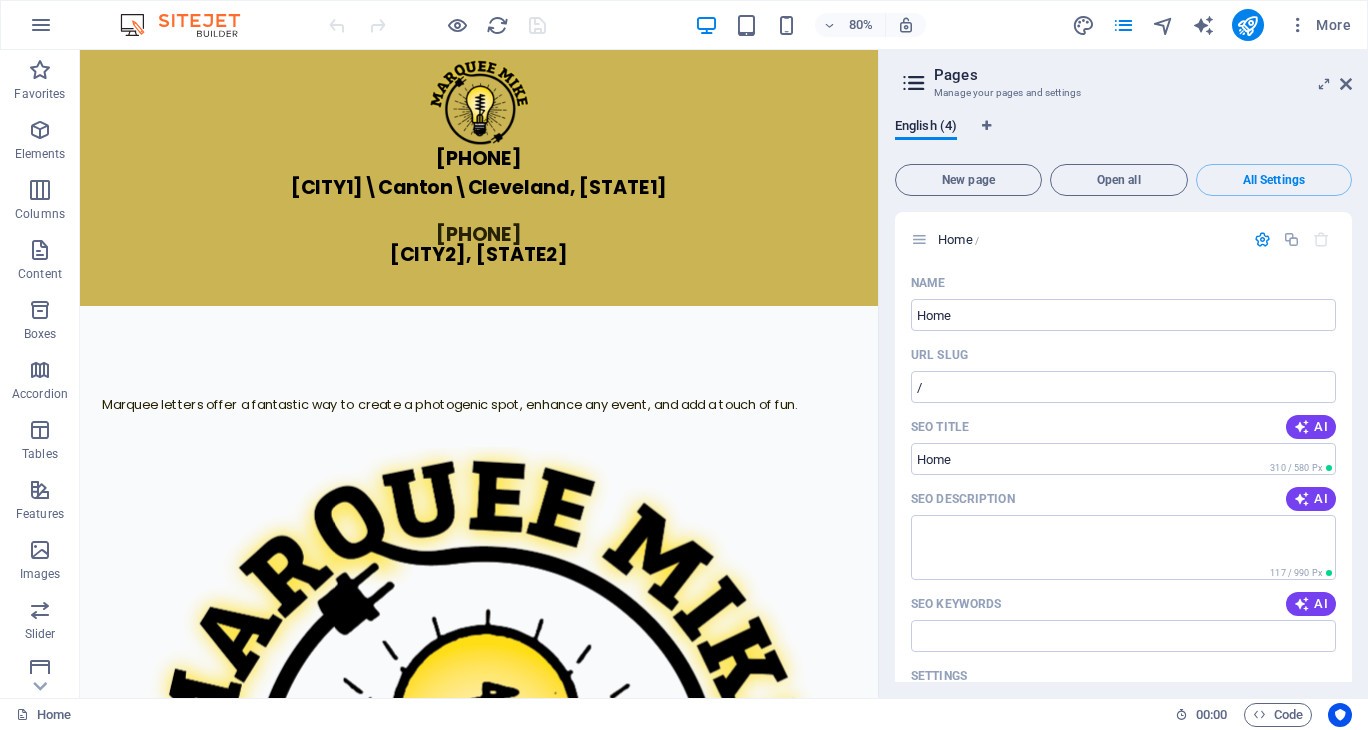 click on "Pages Manage your pages and settings" at bounding box center [1125, 76] 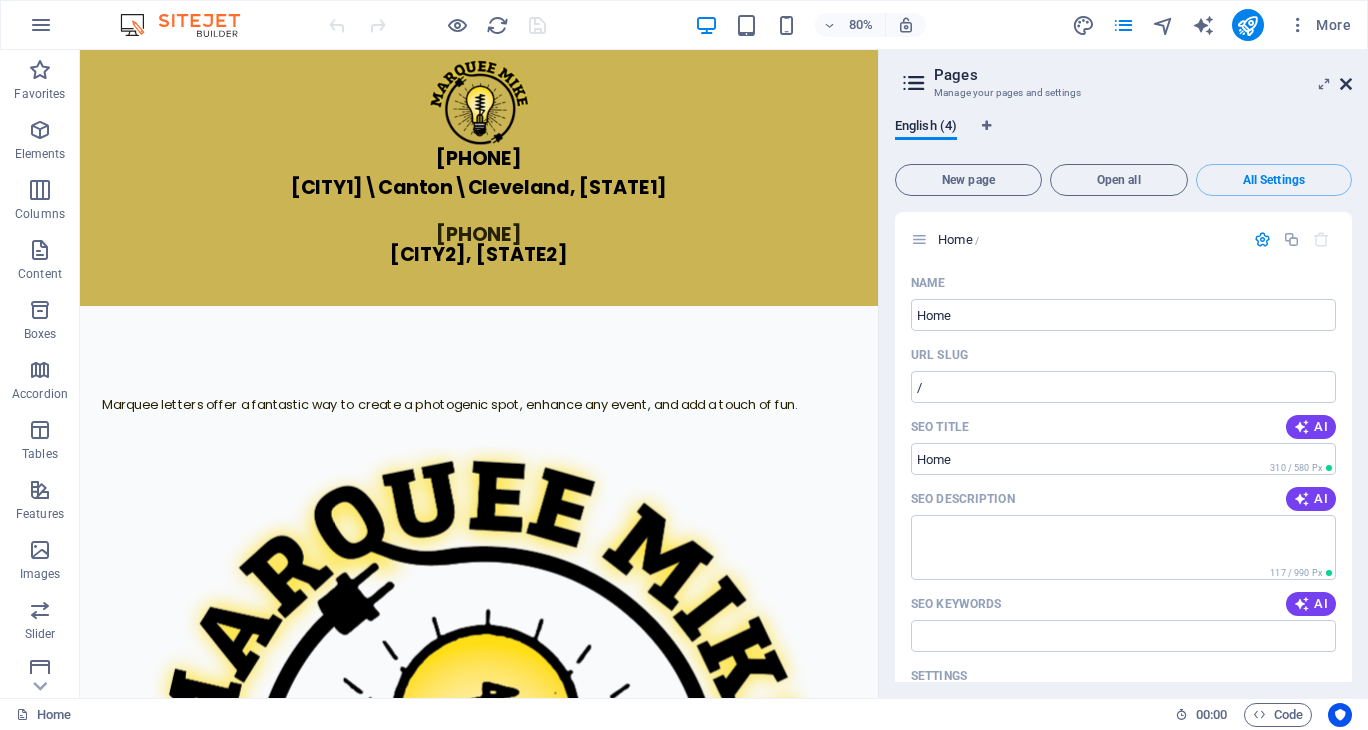 click at bounding box center [1346, 84] 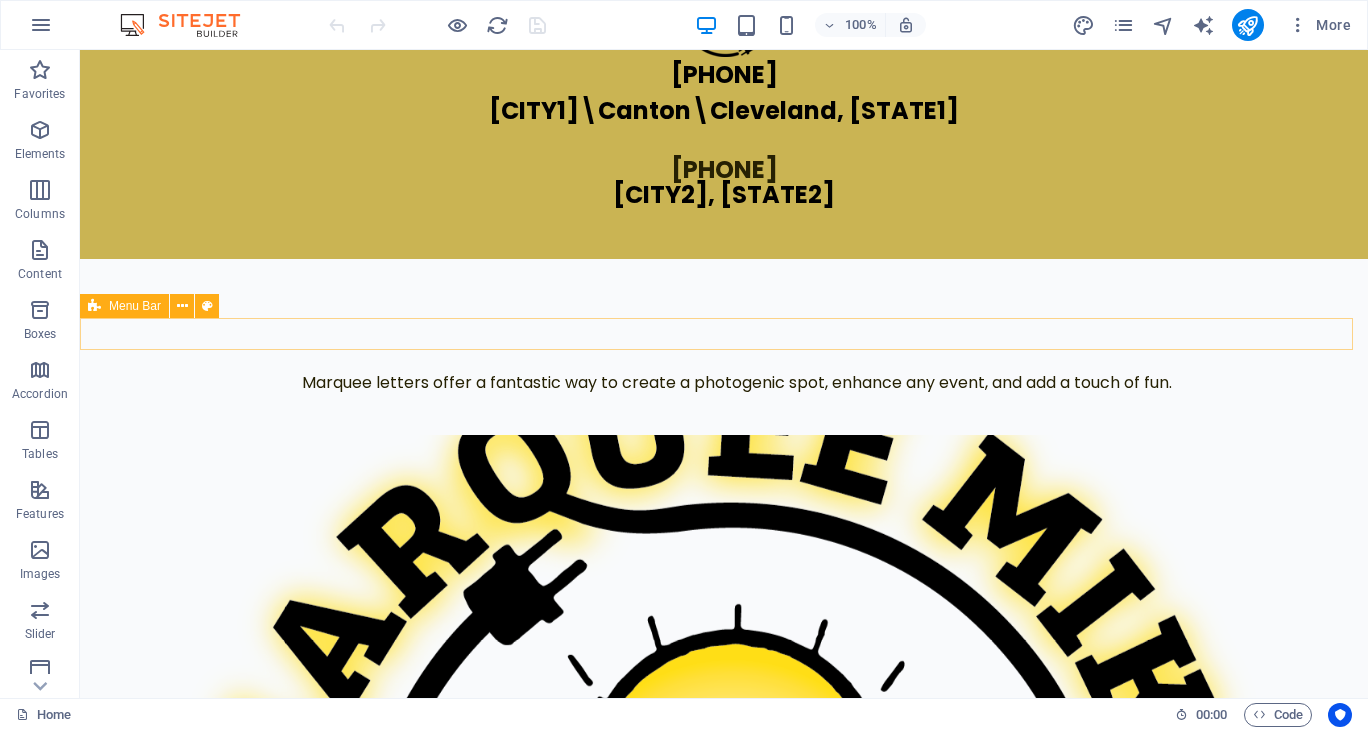 scroll, scrollTop: 0, scrollLeft: 0, axis: both 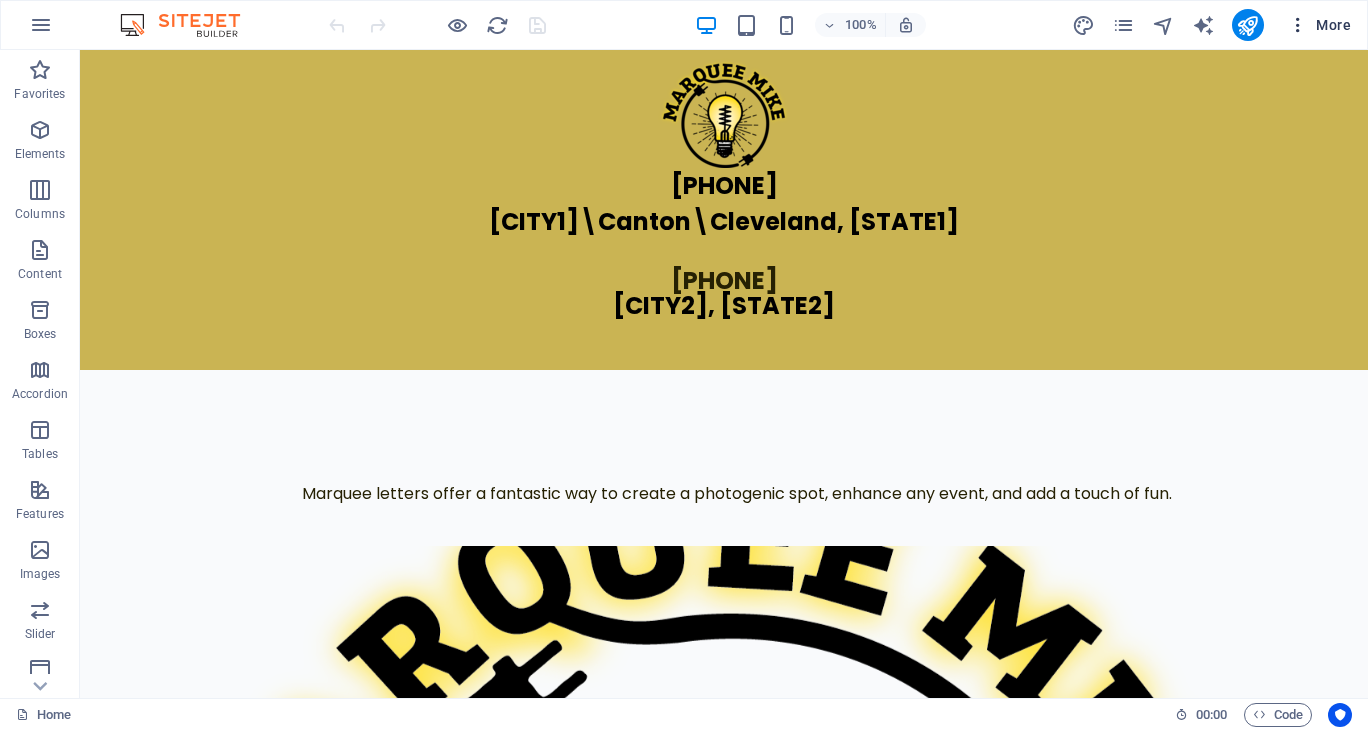 click at bounding box center (1298, 25) 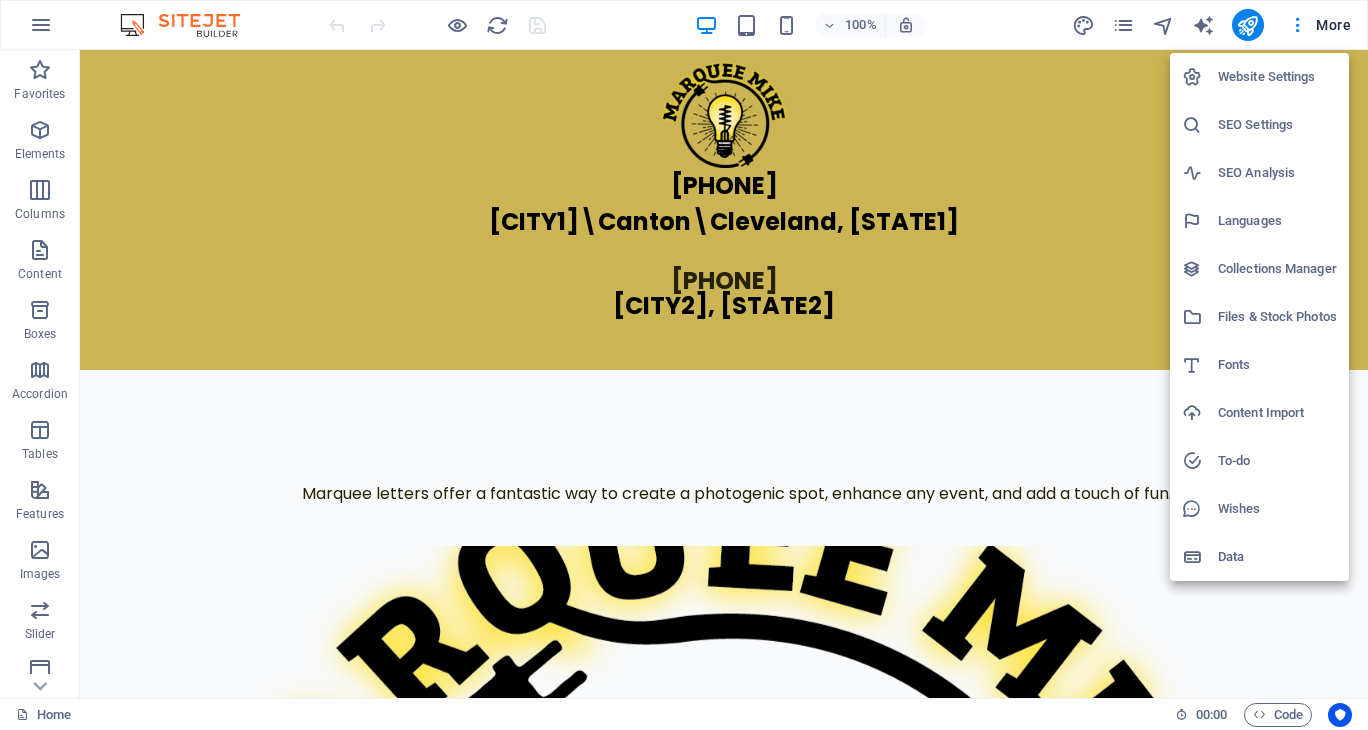 click on "SEO Settings" at bounding box center (1277, 125) 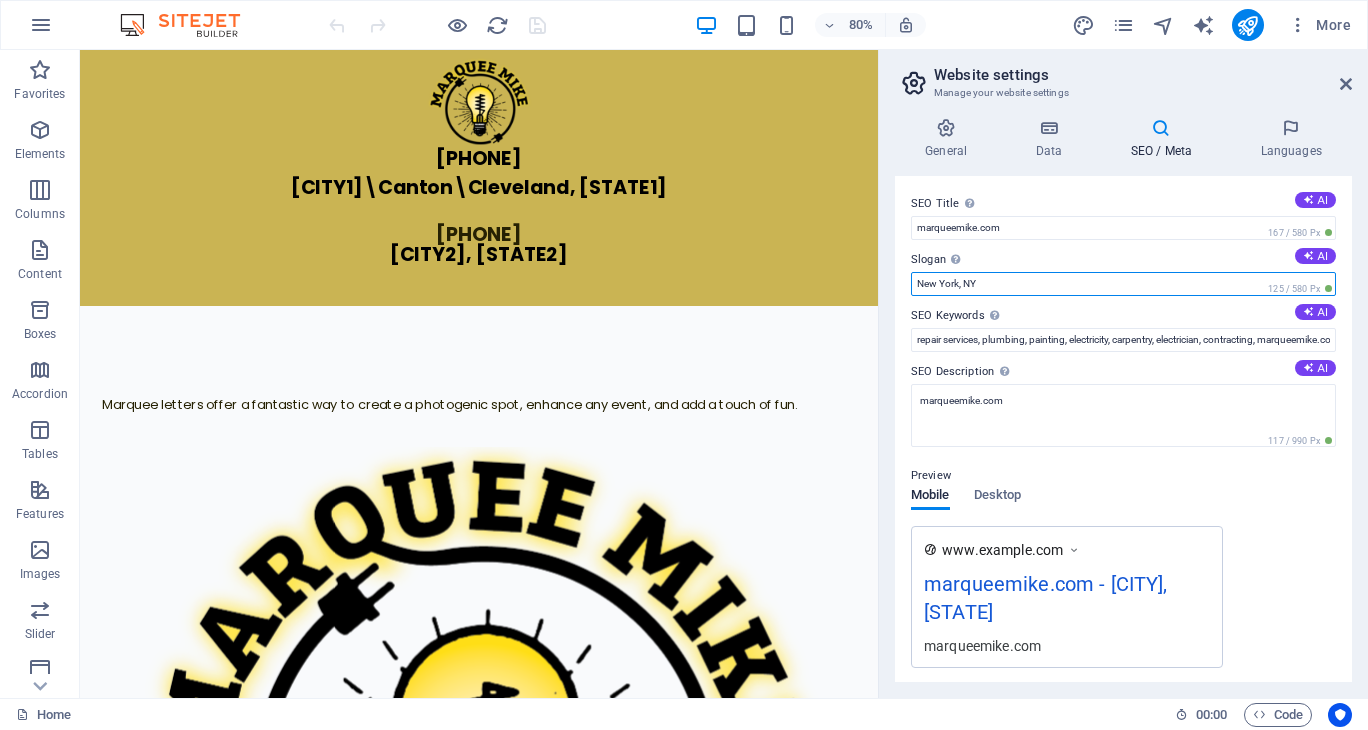 click on "New York, NY" at bounding box center [1123, 284] 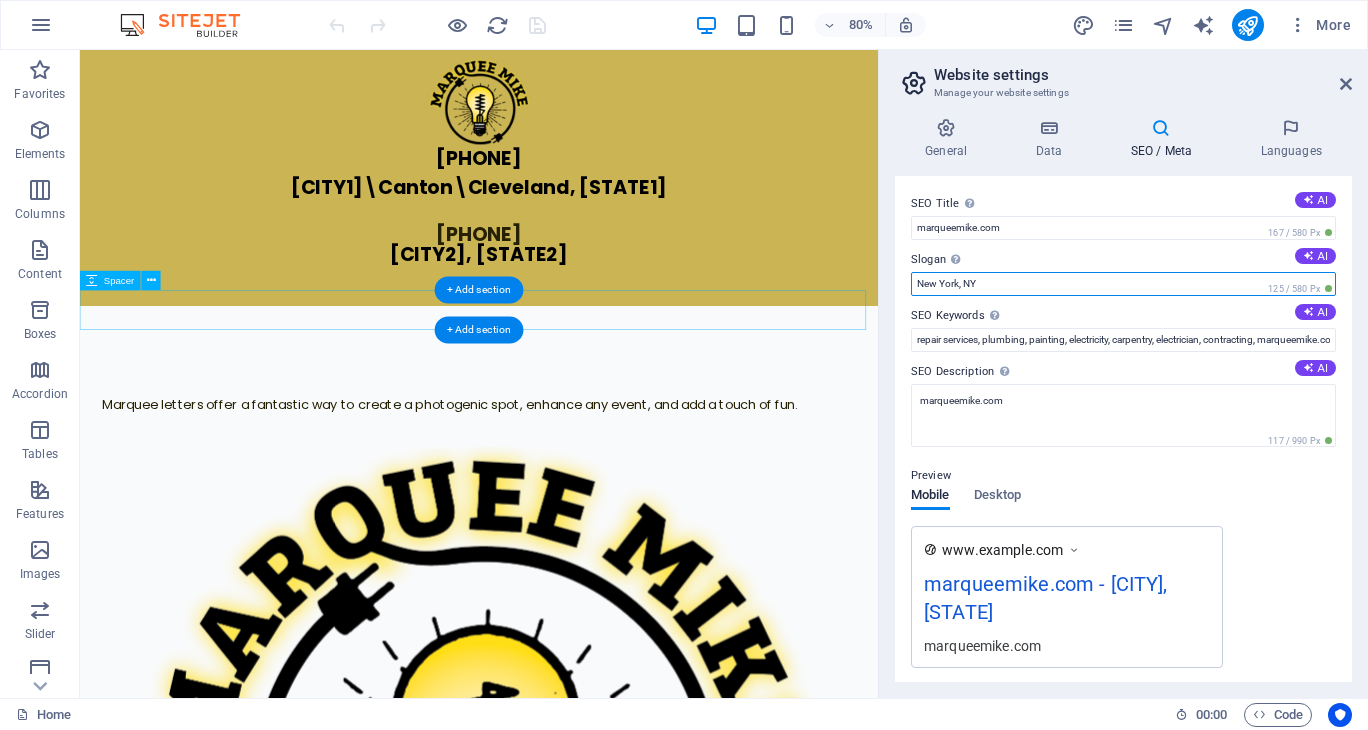 drag, startPoint x: 1228, startPoint y: 328, endPoint x: 1059, endPoint y: 350, distance: 170.42593 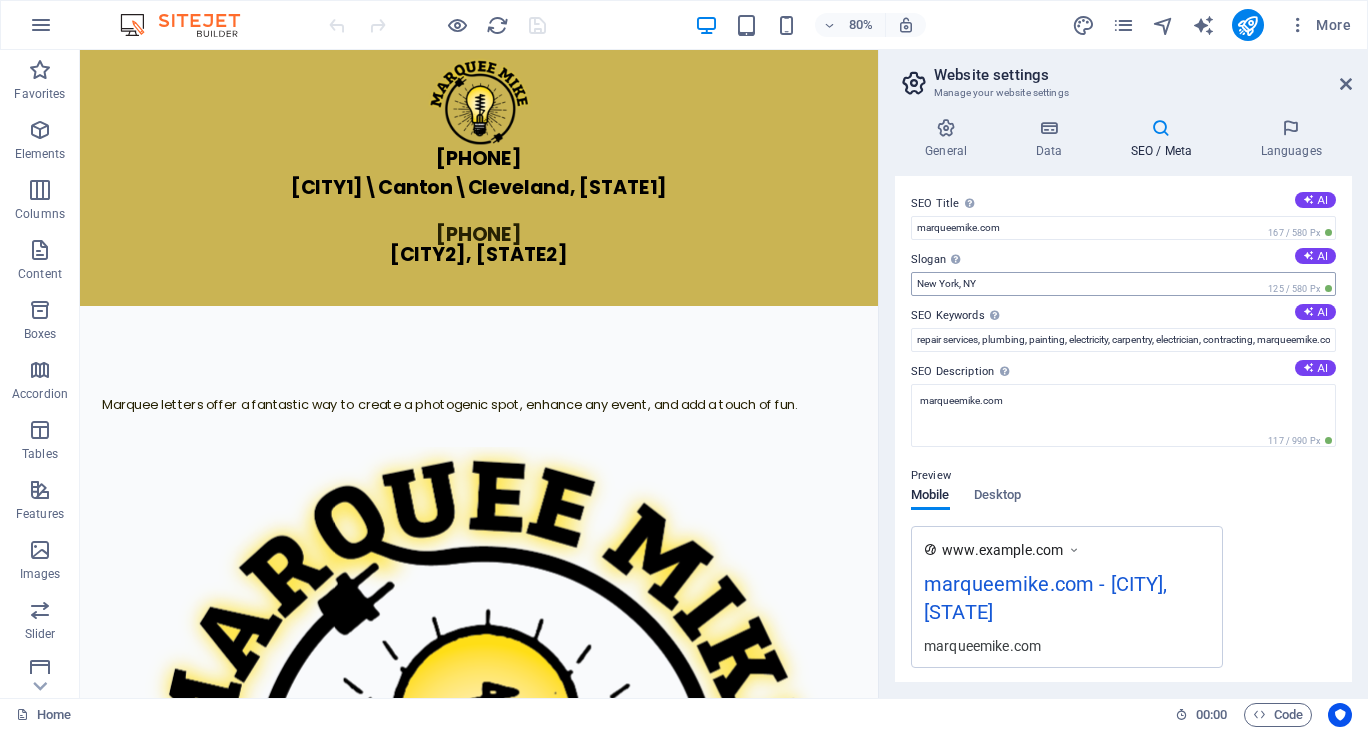 drag, startPoint x: 947, startPoint y: 290, endPoint x: 961, endPoint y: 290, distance: 14 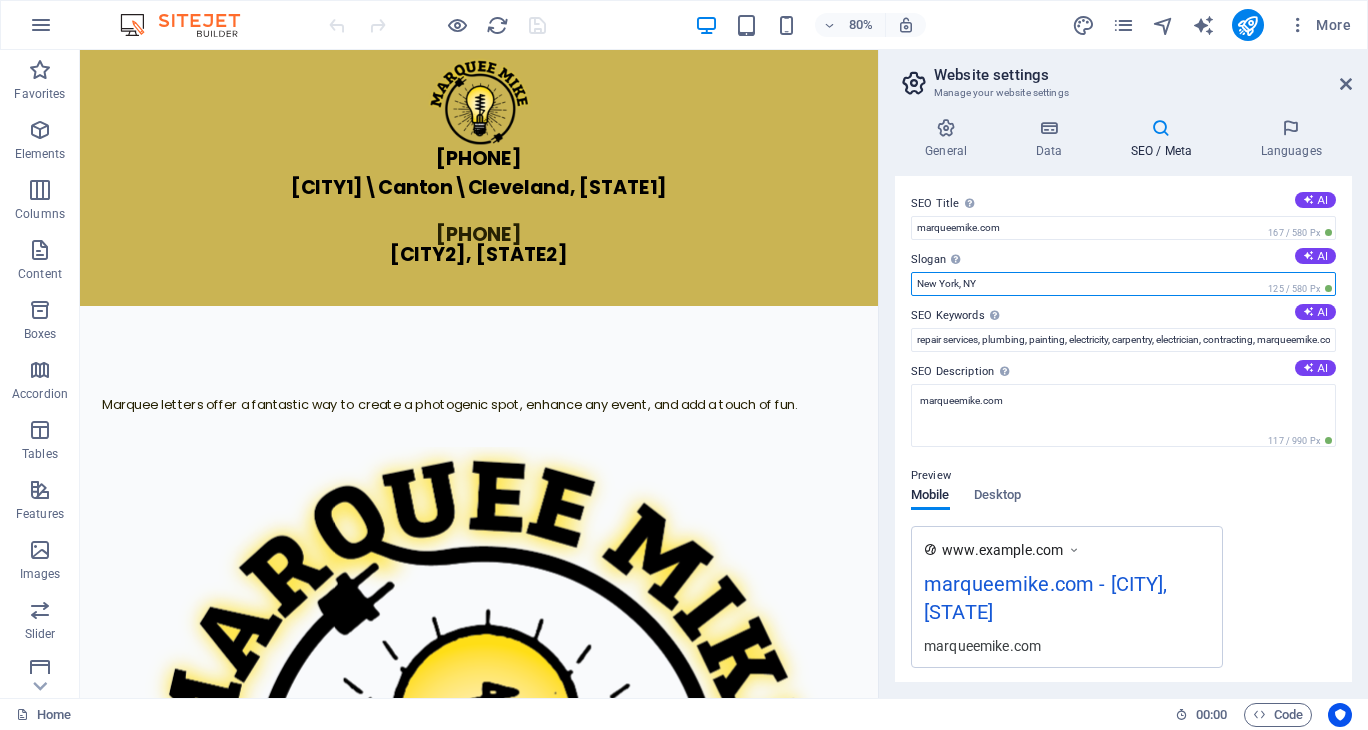 drag, startPoint x: 1003, startPoint y: 290, endPoint x: 920, endPoint y: 292, distance: 83.02409 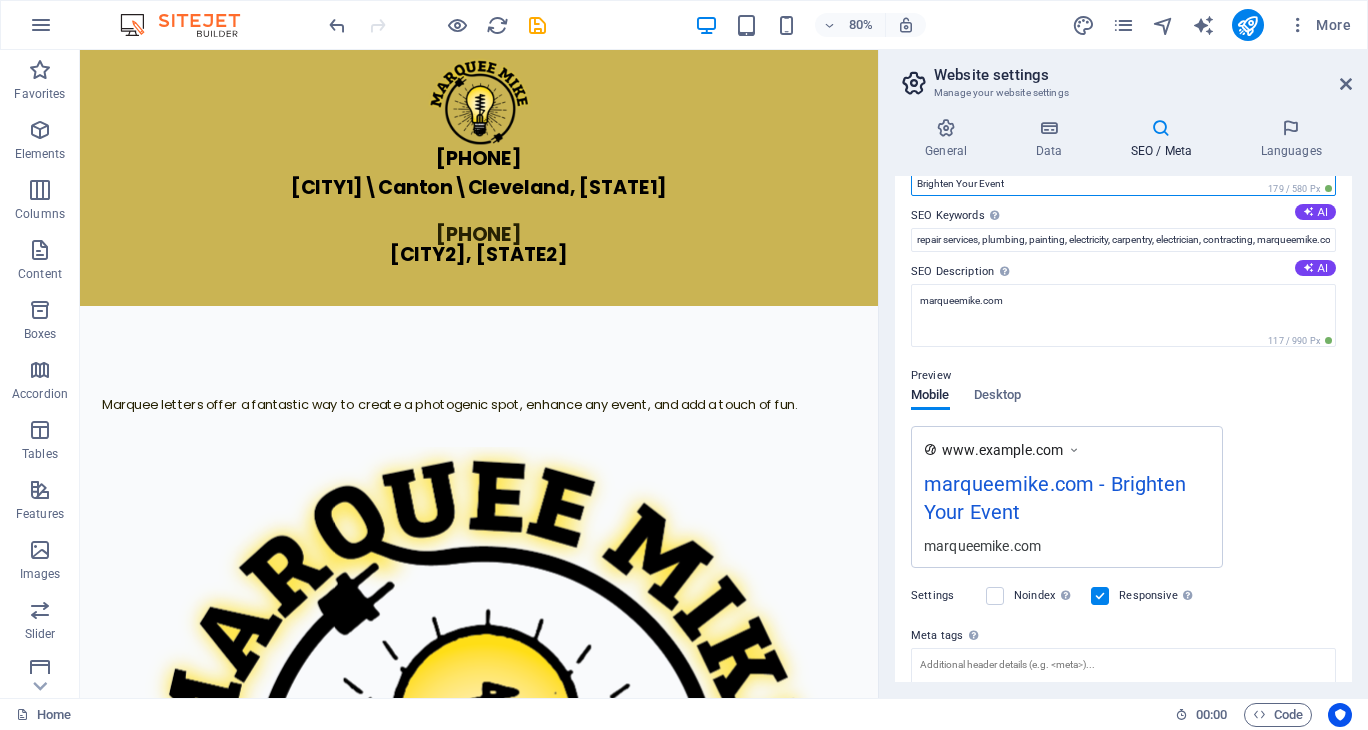 scroll, scrollTop: 0, scrollLeft: 0, axis: both 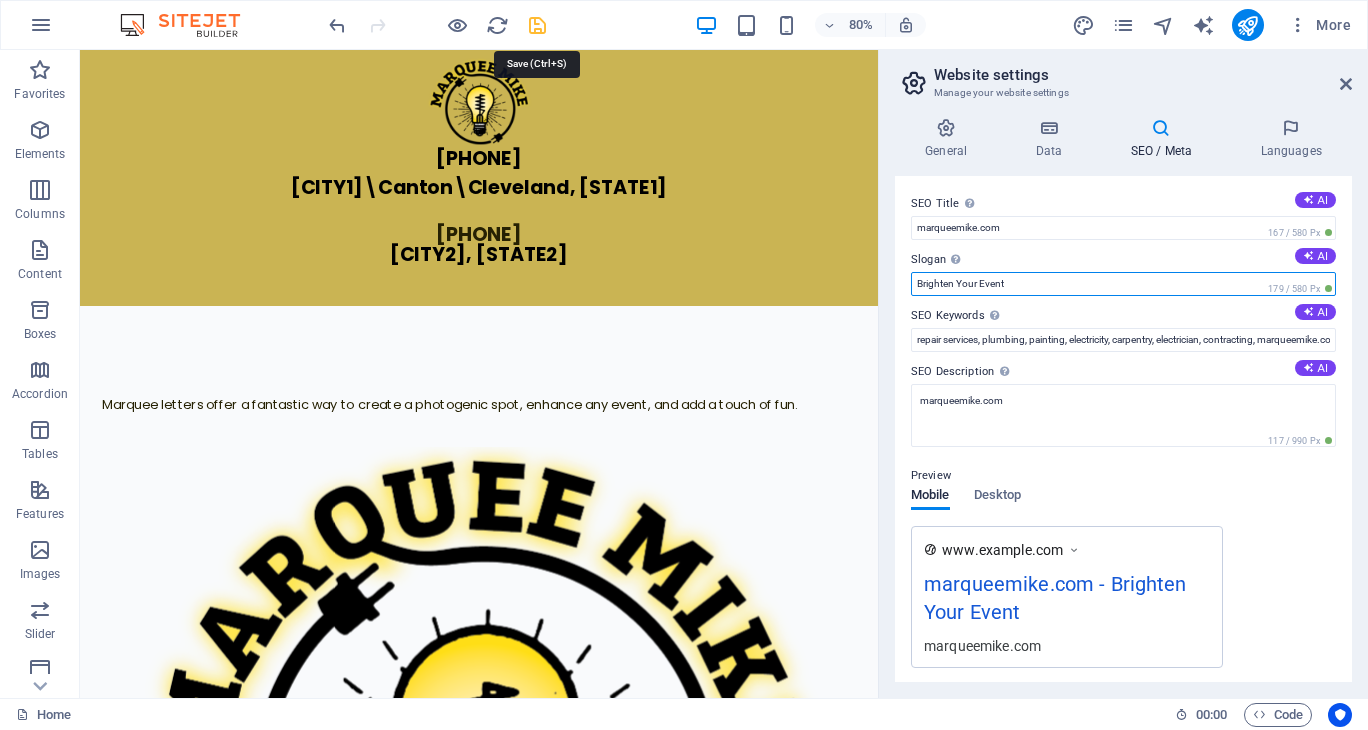 type on "Brighten Your Event" 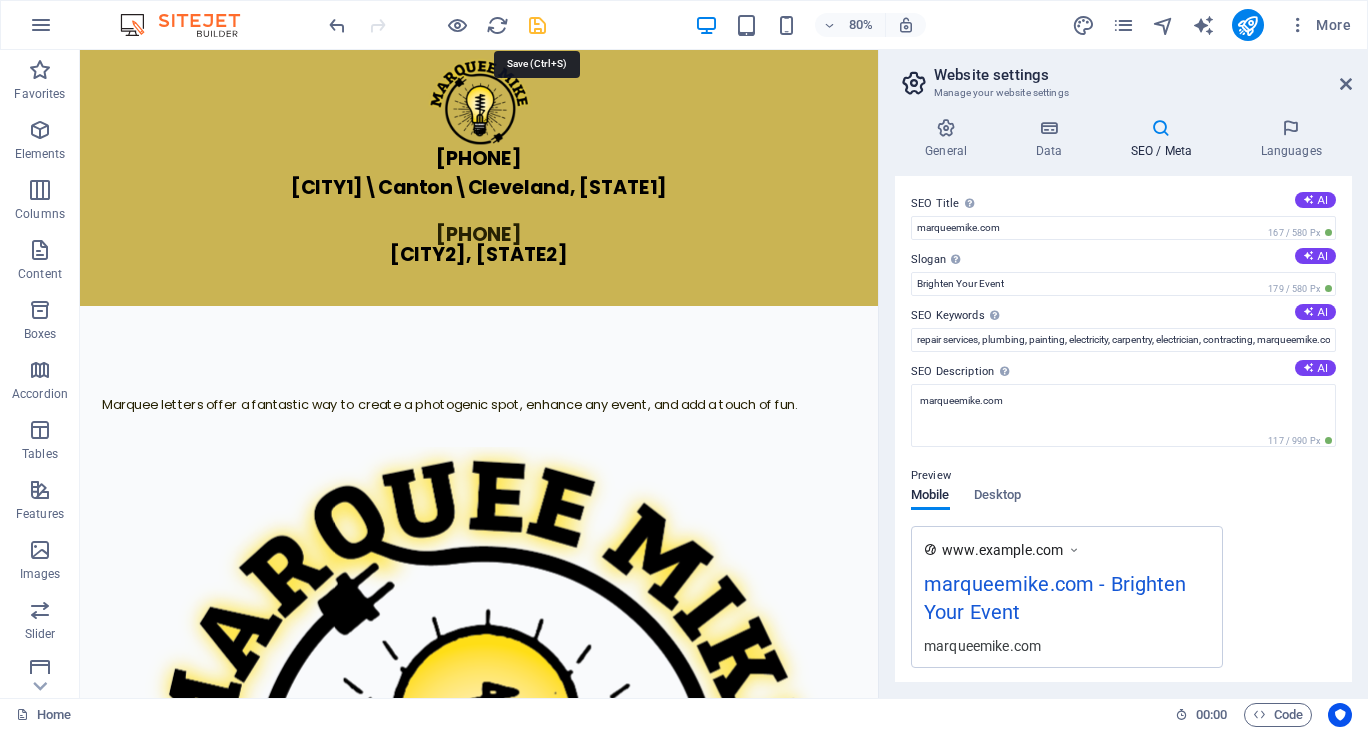 click at bounding box center (537, 25) 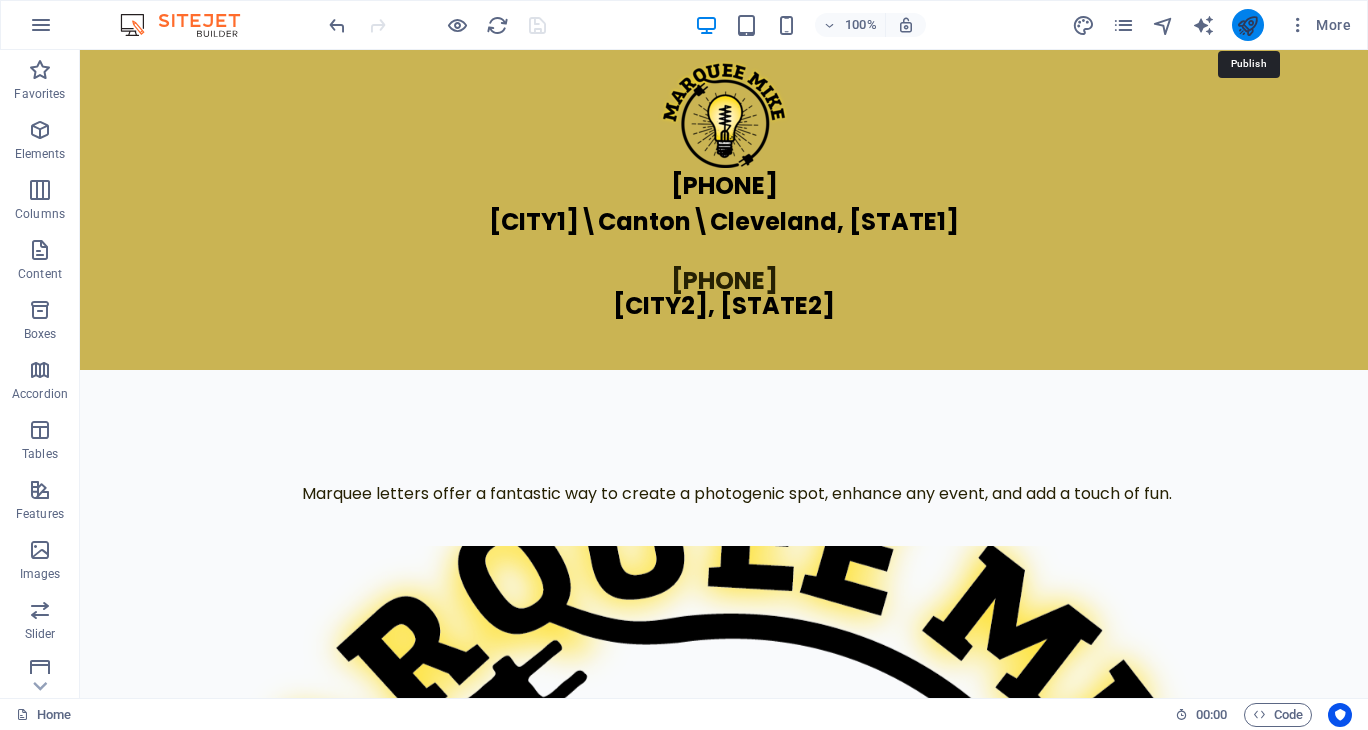 click at bounding box center (1247, 25) 